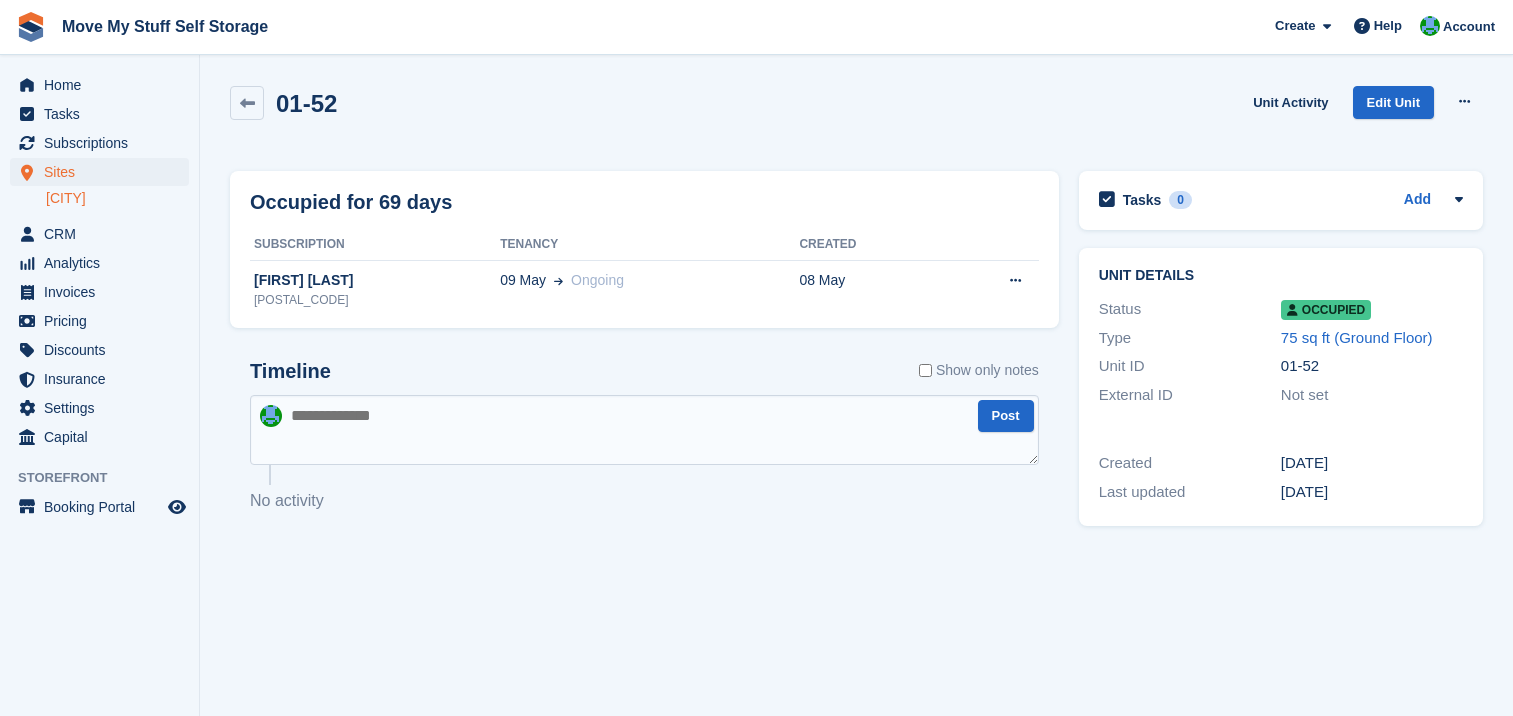 scroll, scrollTop: 0, scrollLeft: 0, axis: both 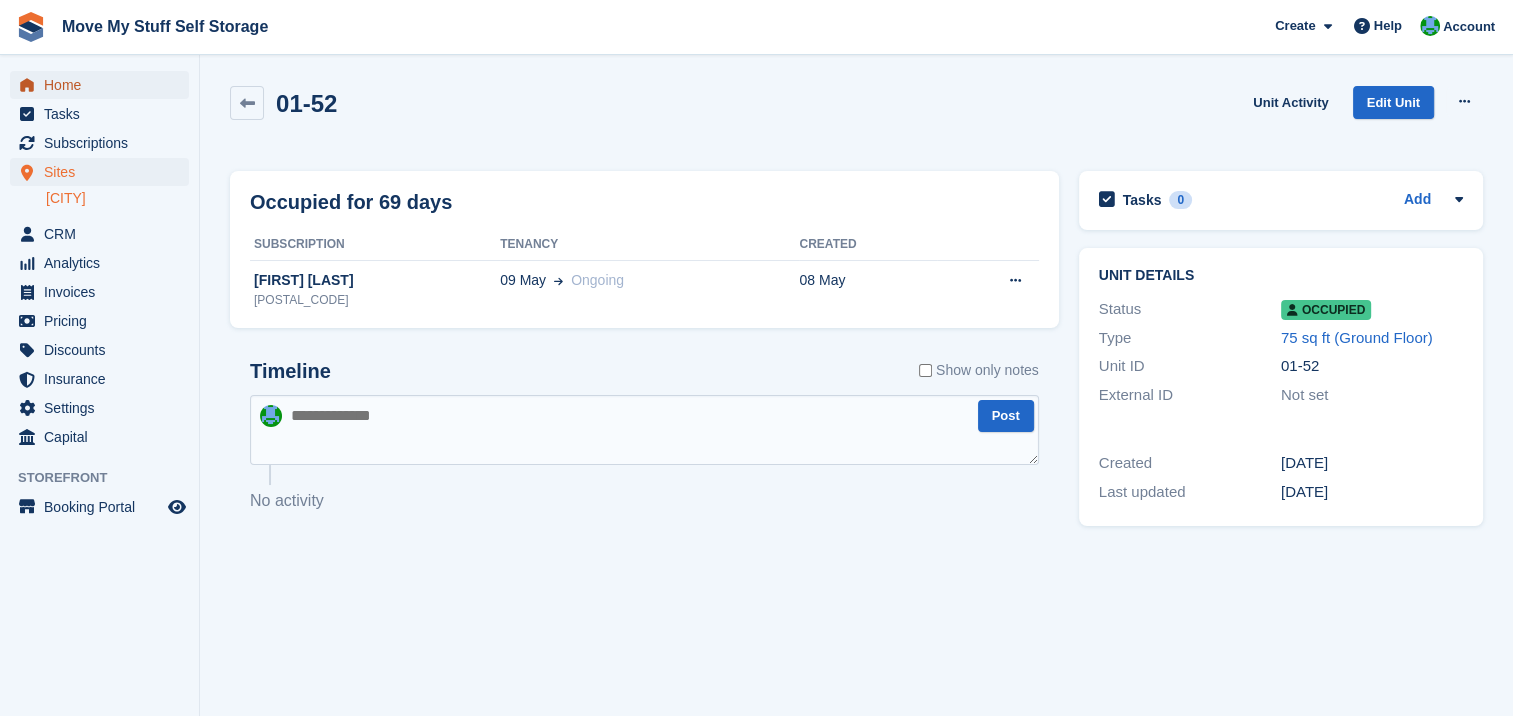 click on "Home" at bounding box center [104, 85] 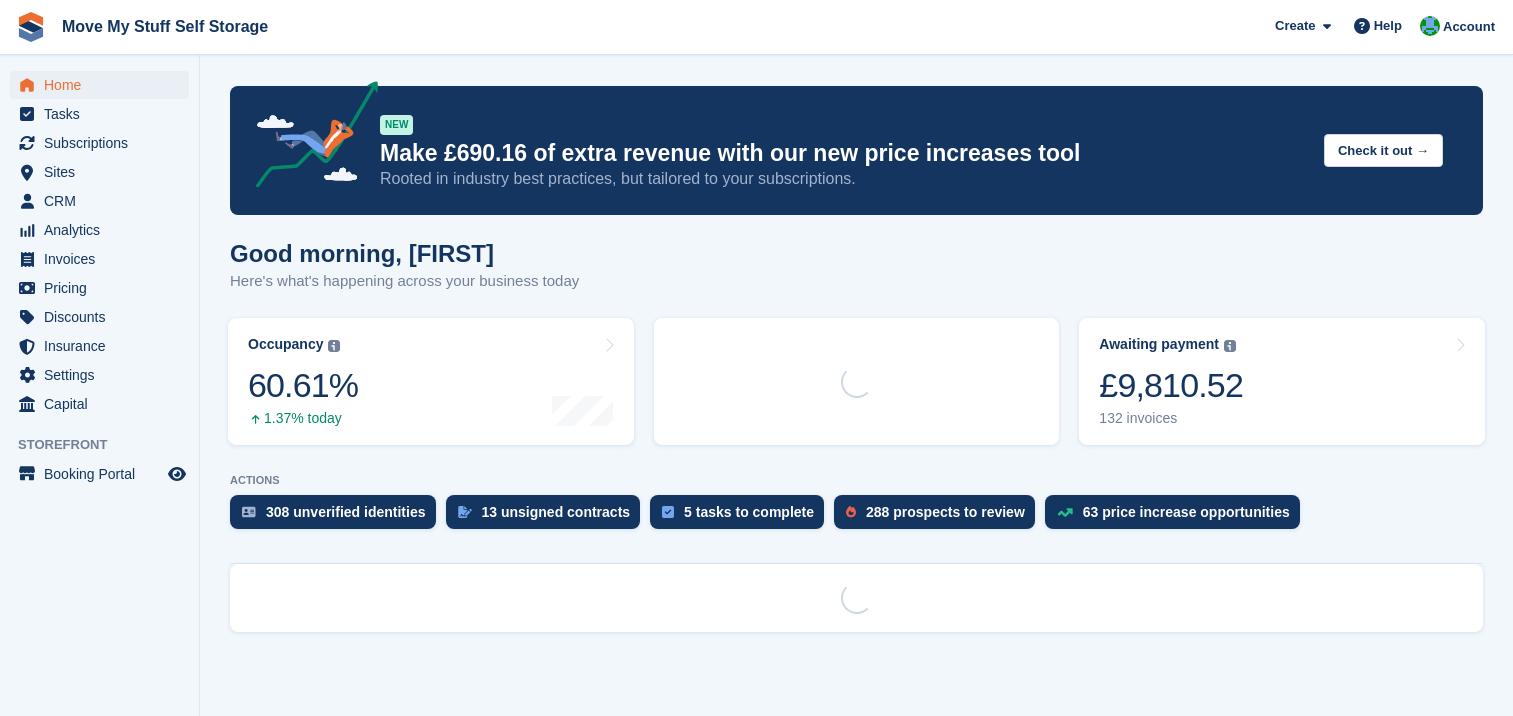 scroll, scrollTop: 0, scrollLeft: 0, axis: both 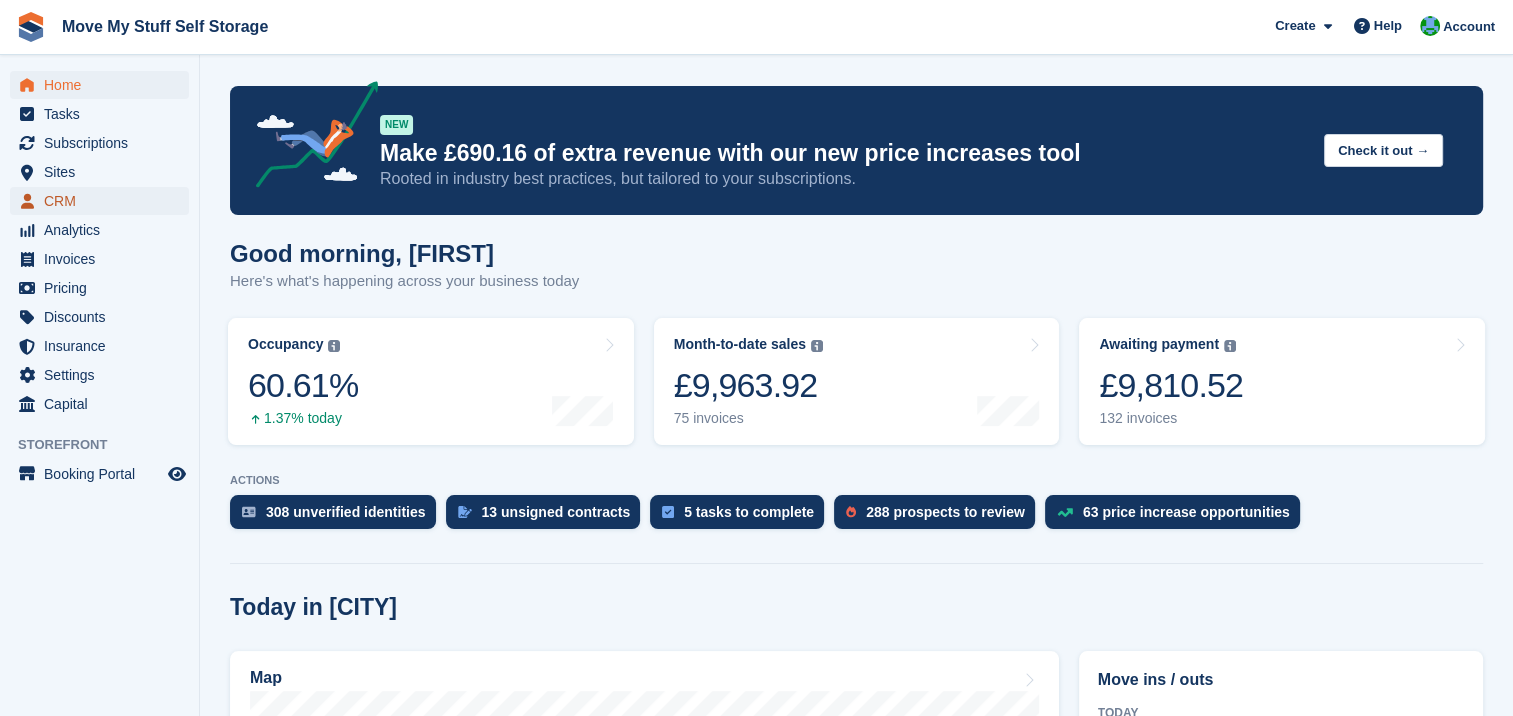 click on "CRM" at bounding box center (104, 201) 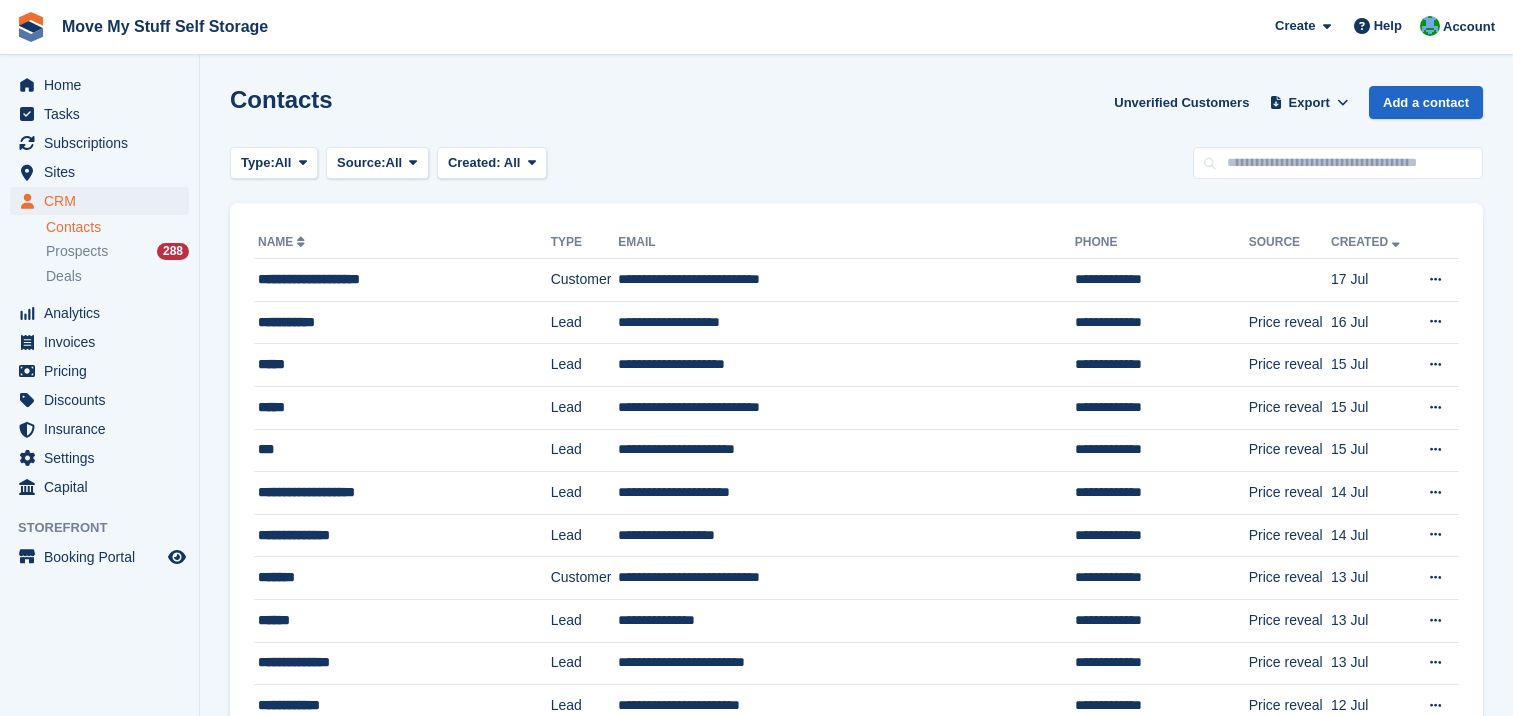 scroll, scrollTop: 0, scrollLeft: 0, axis: both 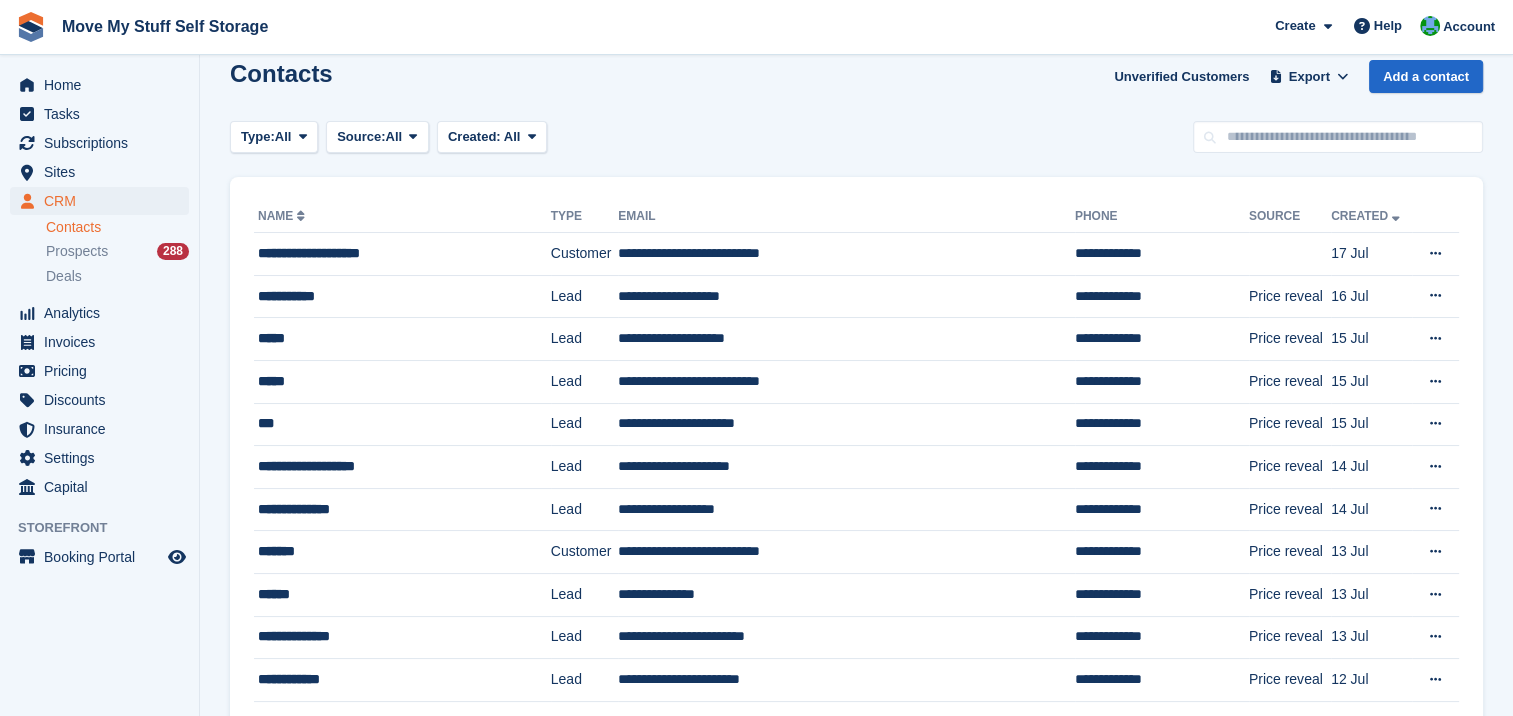 click on "Contacts" at bounding box center (117, 227) 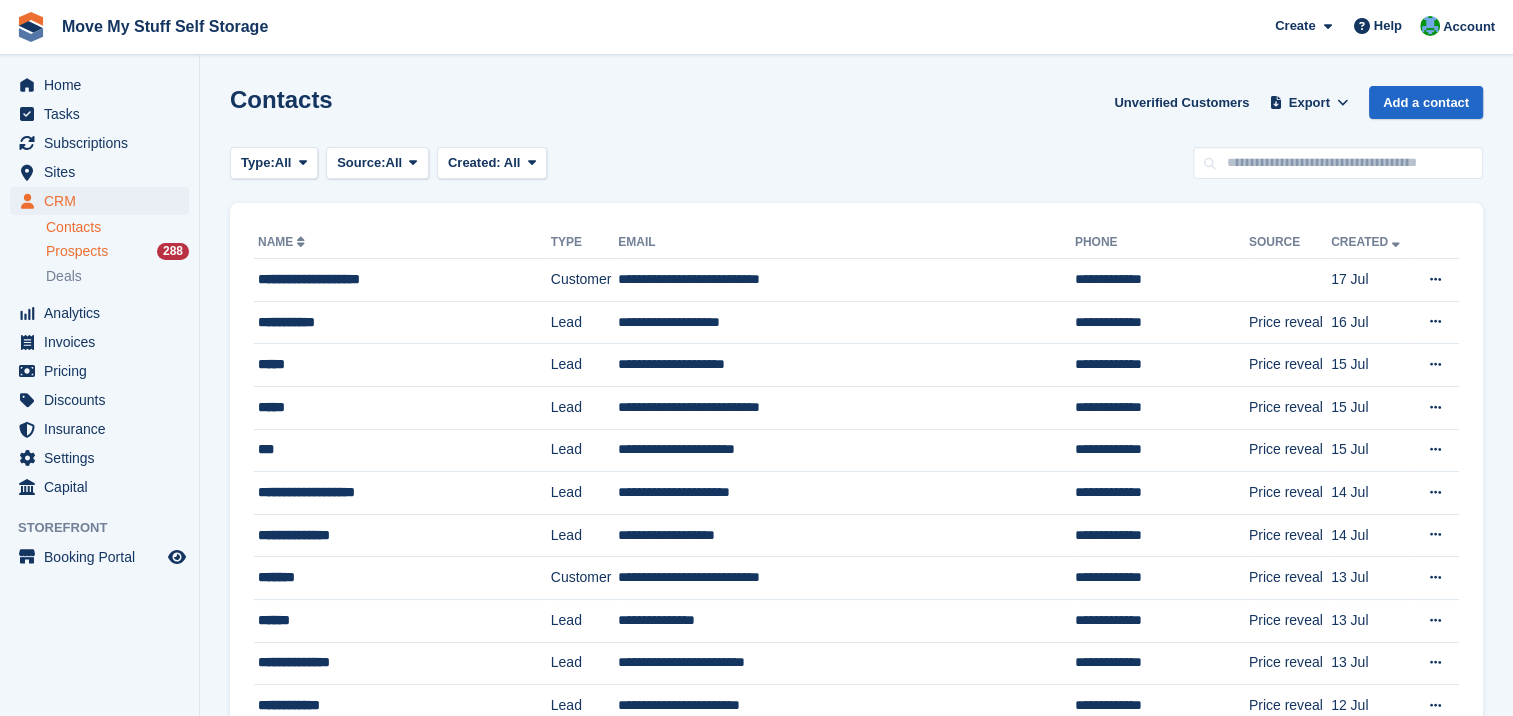 click on "Prospects" at bounding box center (77, 251) 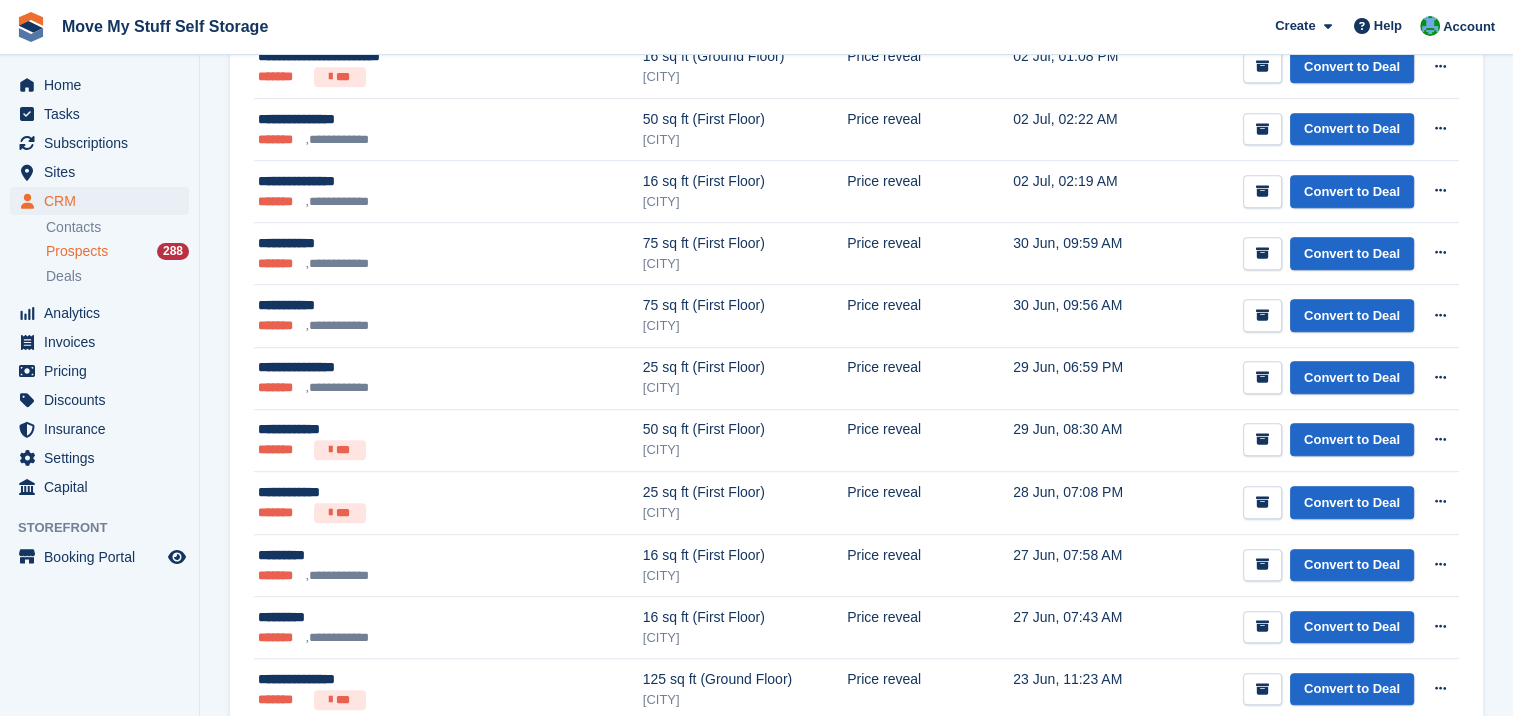 scroll, scrollTop: 1225, scrollLeft: 0, axis: vertical 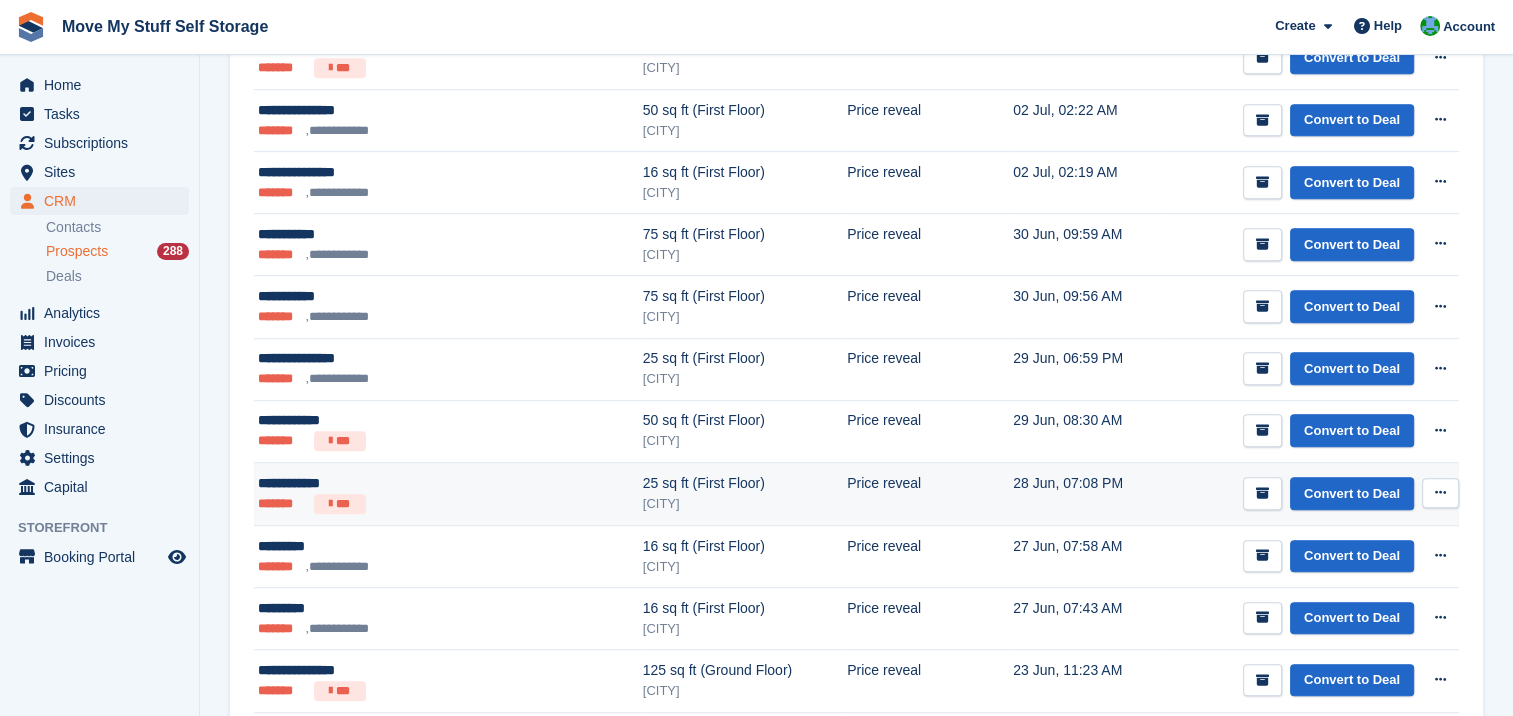 click on "*******" at bounding box center (282, 504) 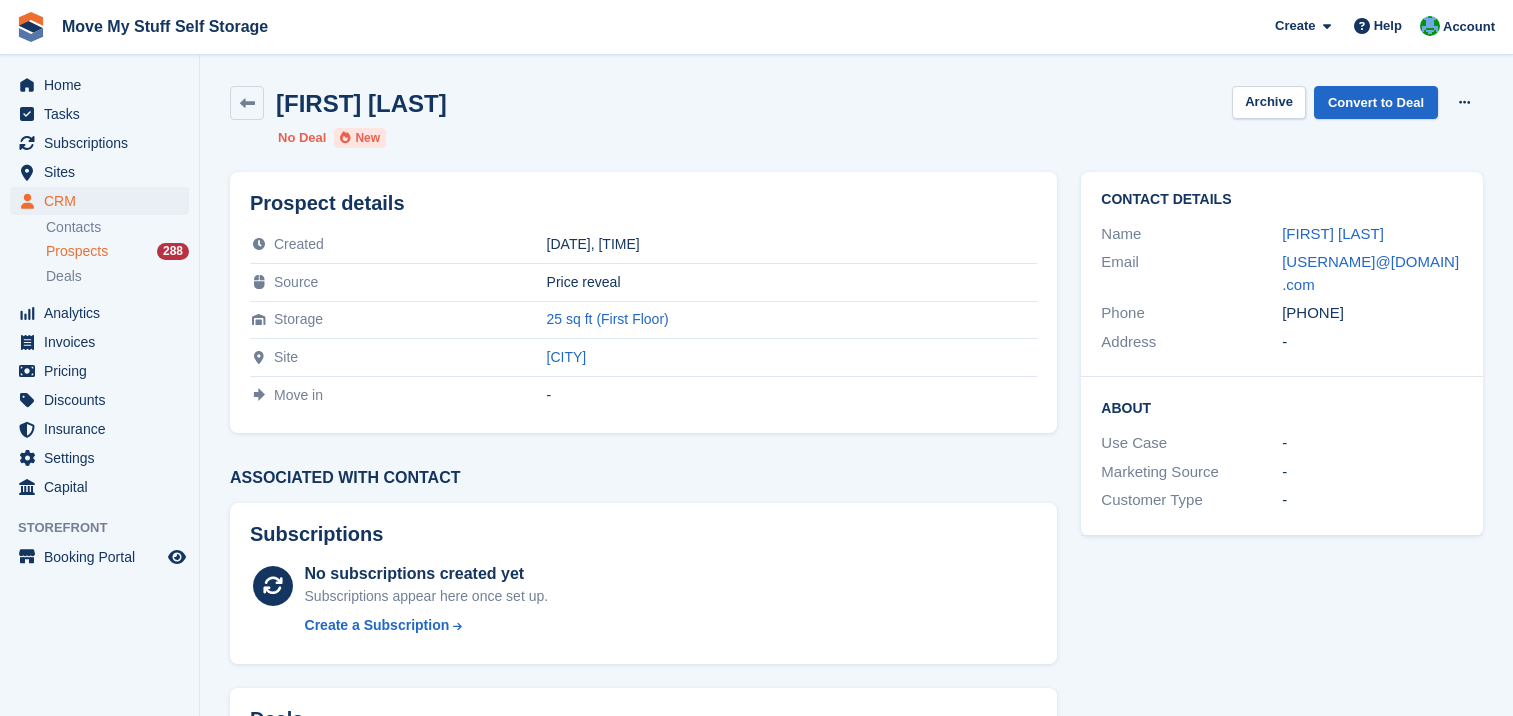 scroll, scrollTop: 0, scrollLeft: 0, axis: both 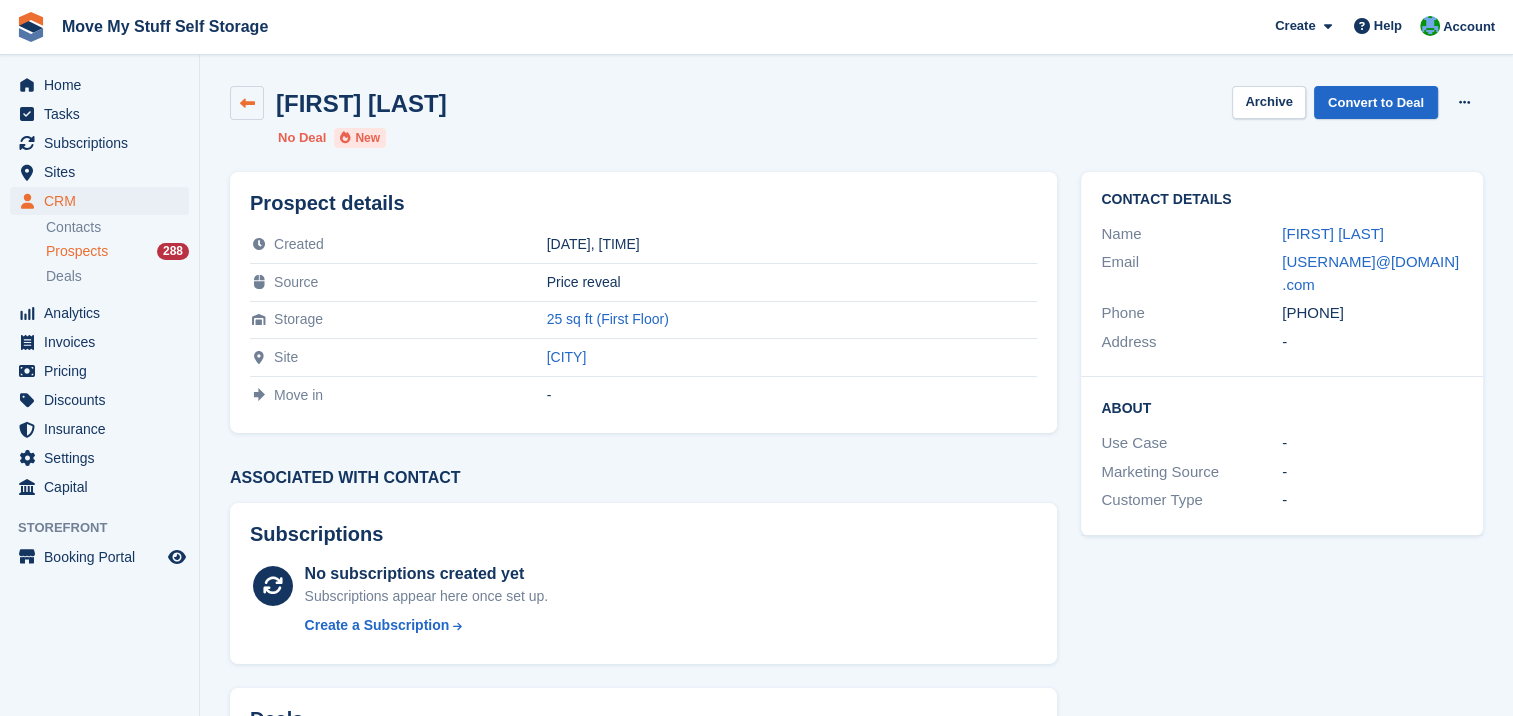 click at bounding box center (247, 103) 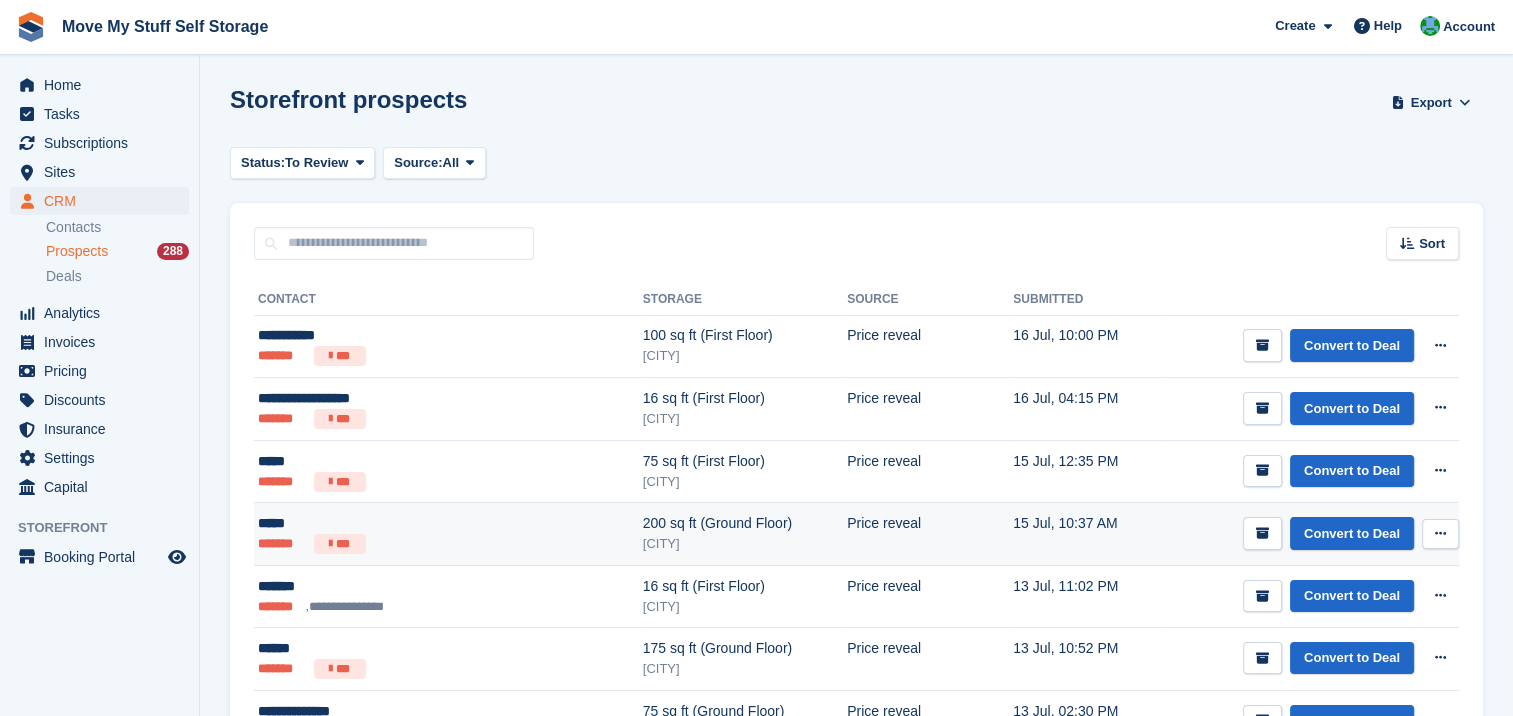 click on "*******" at bounding box center (282, 544) 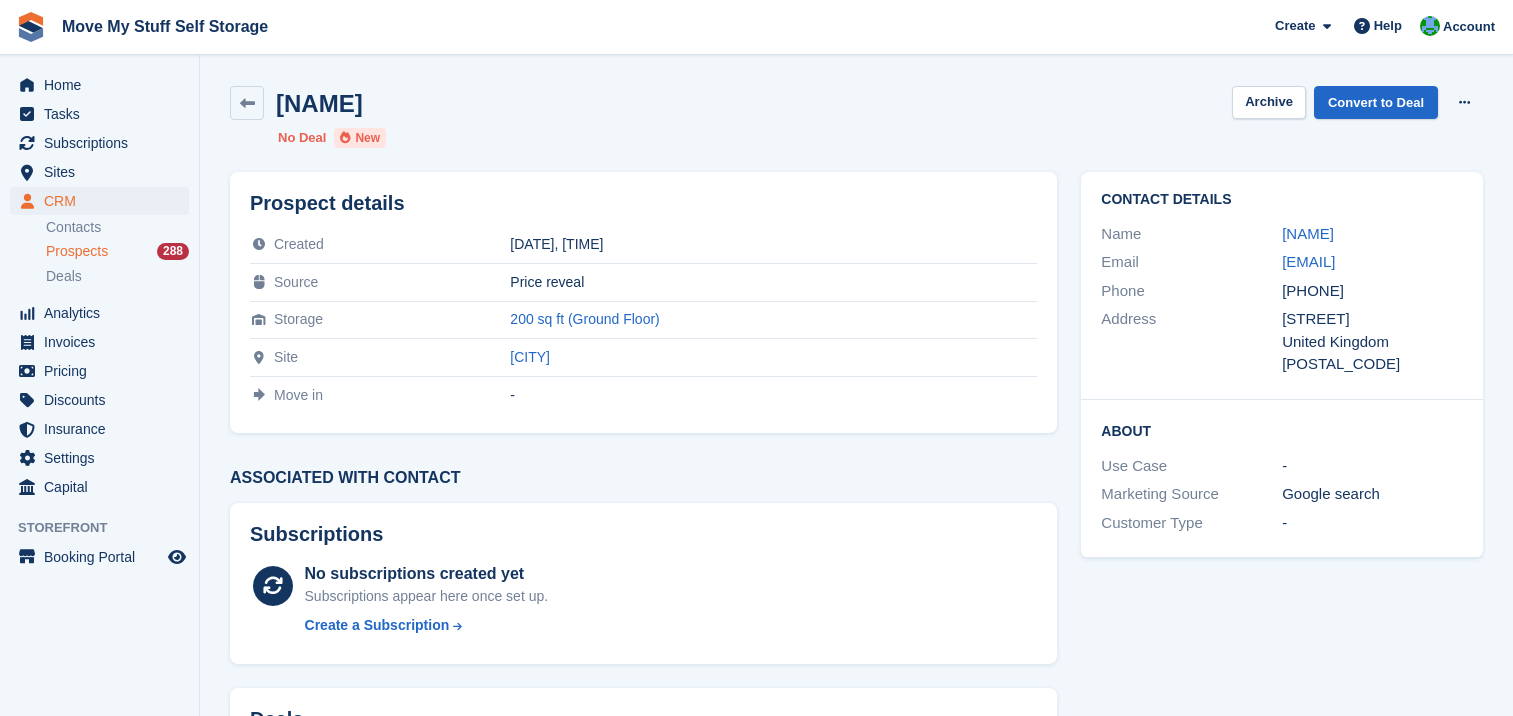 scroll, scrollTop: 0, scrollLeft: 0, axis: both 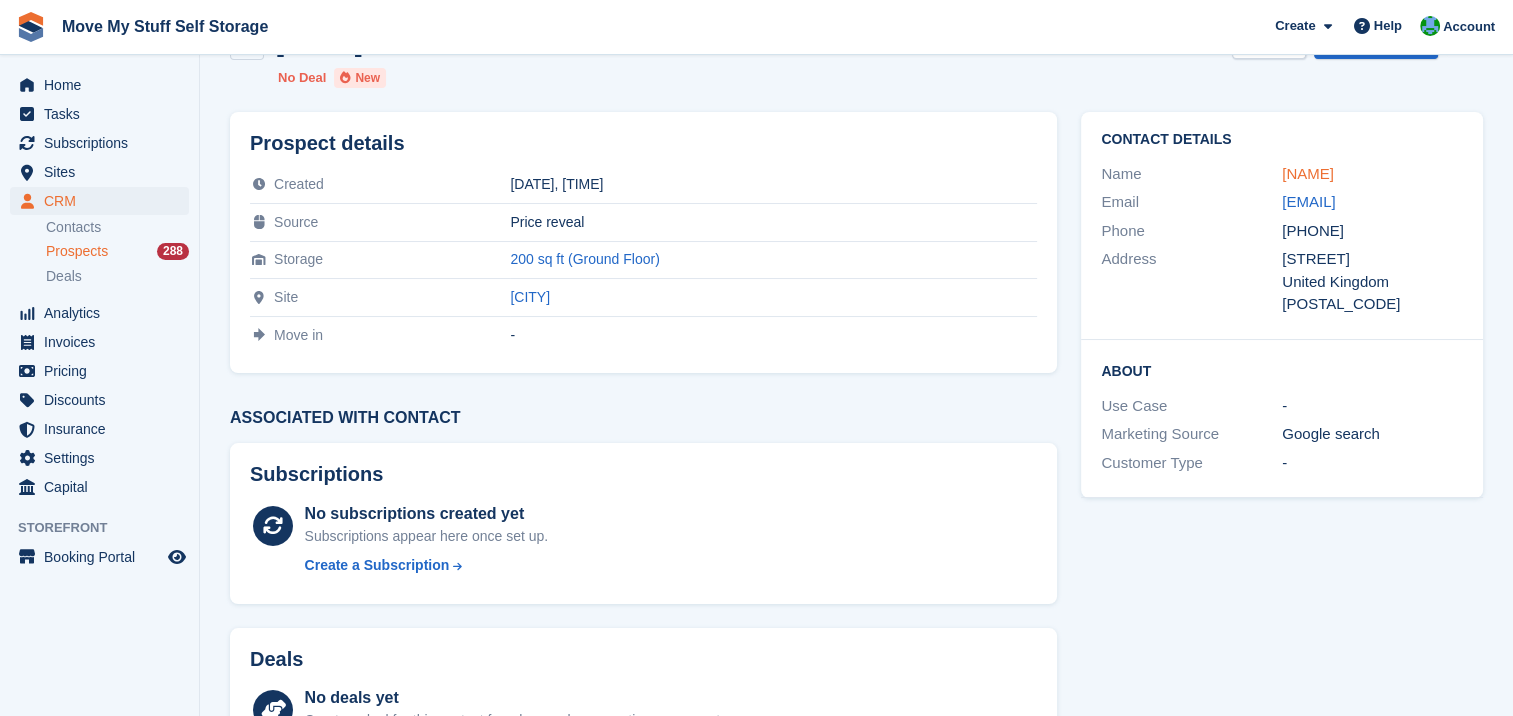 click on "Mutsa" at bounding box center (1308, 173) 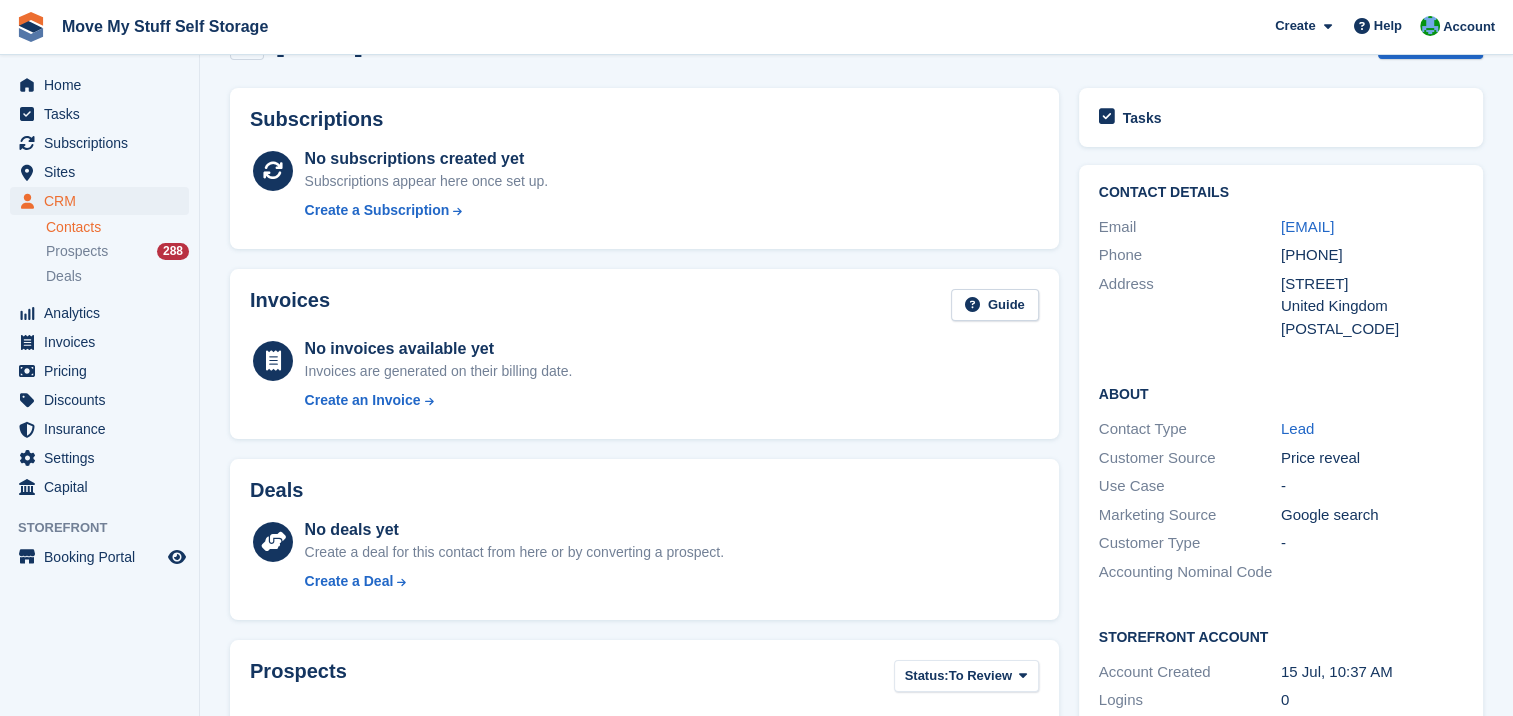 scroll, scrollTop: 0, scrollLeft: 0, axis: both 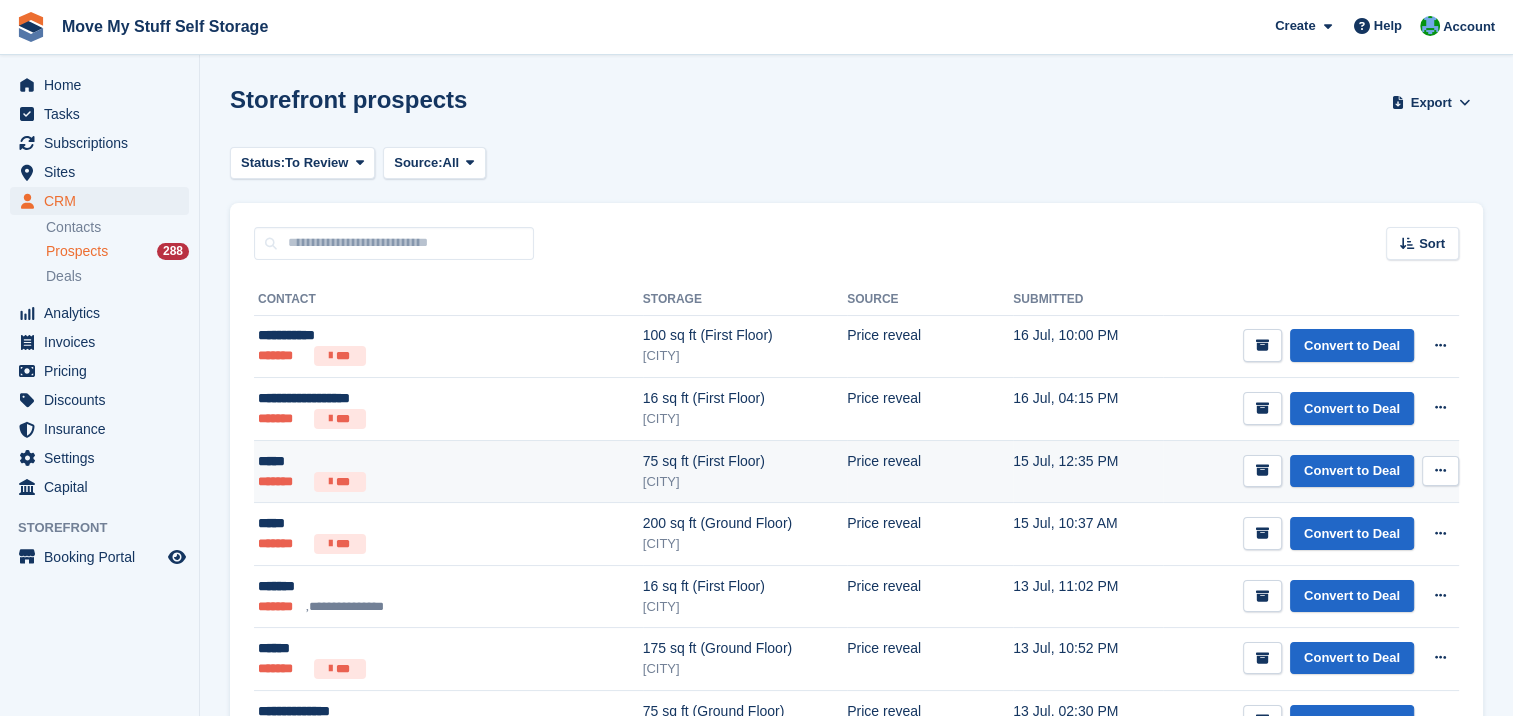 click on "*******" at bounding box center (282, 482) 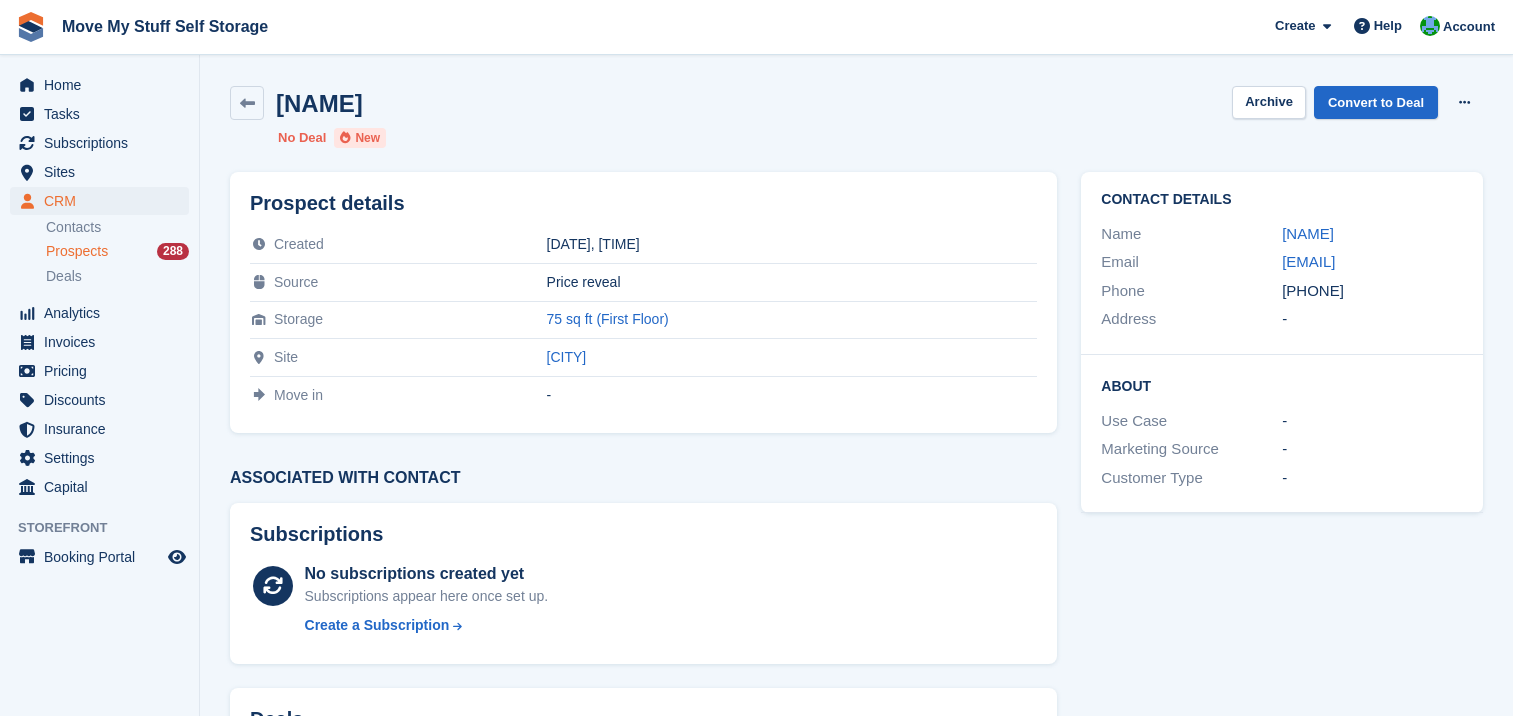 scroll, scrollTop: 0, scrollLeft: 0, axis: both 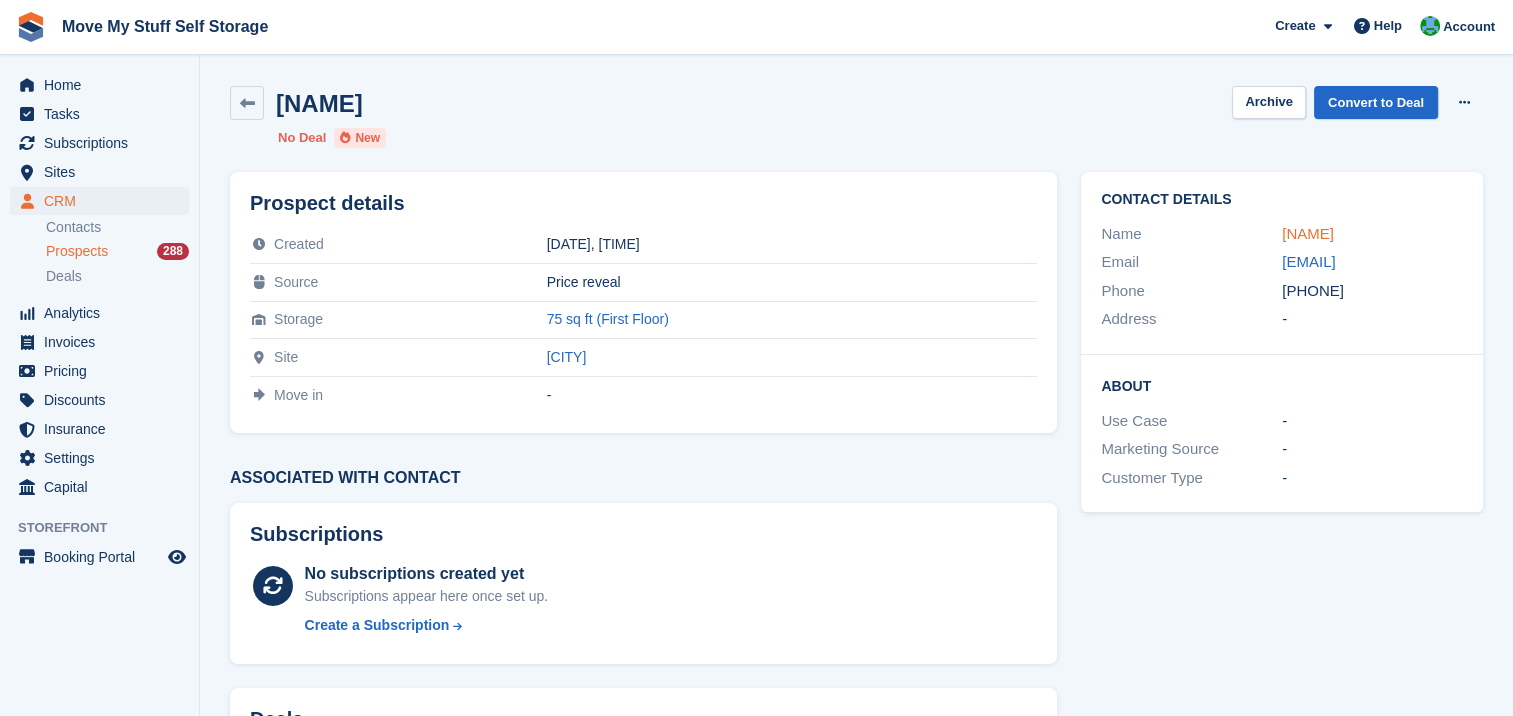 click on "steph" at bounding box center [1308, 233] 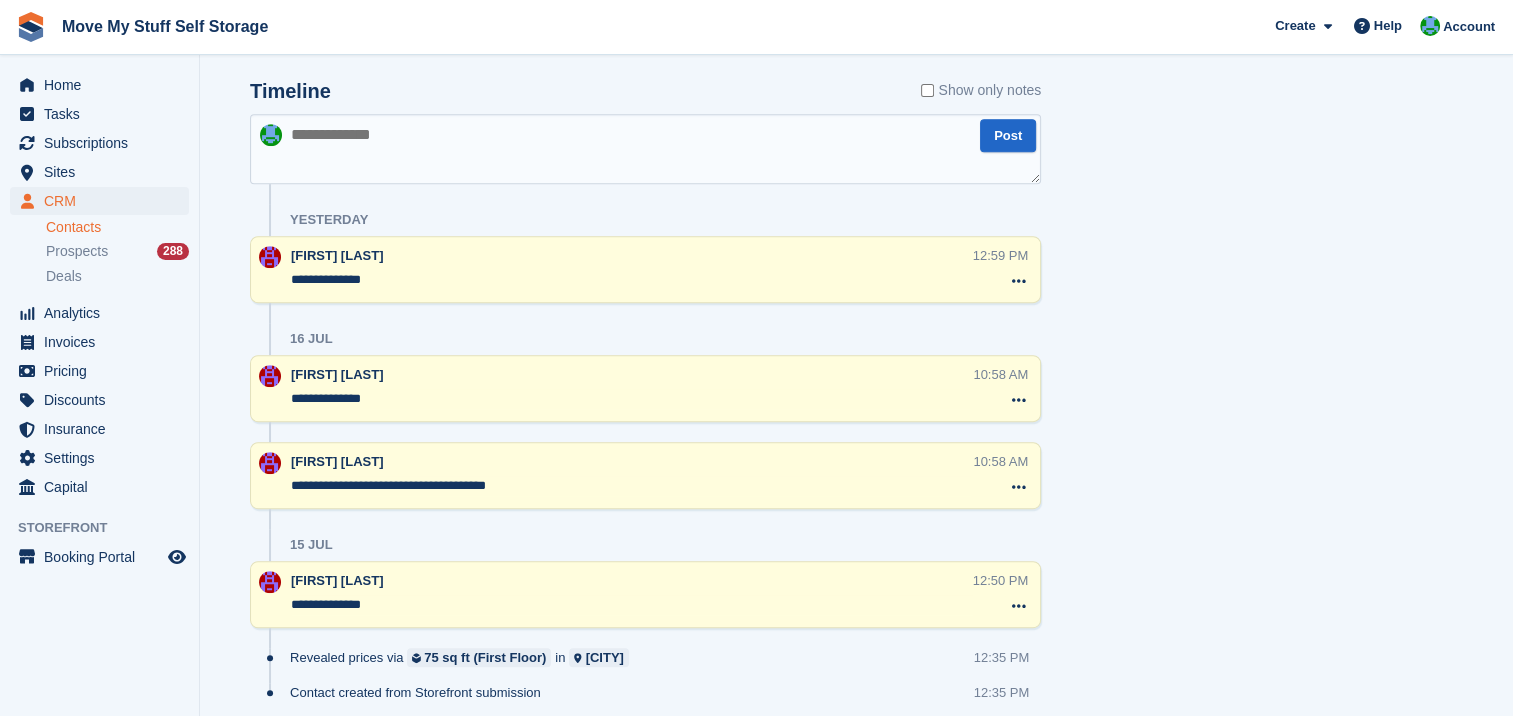 scroll, scrollTop: 840, scrollLeft: 0, axis: vertical 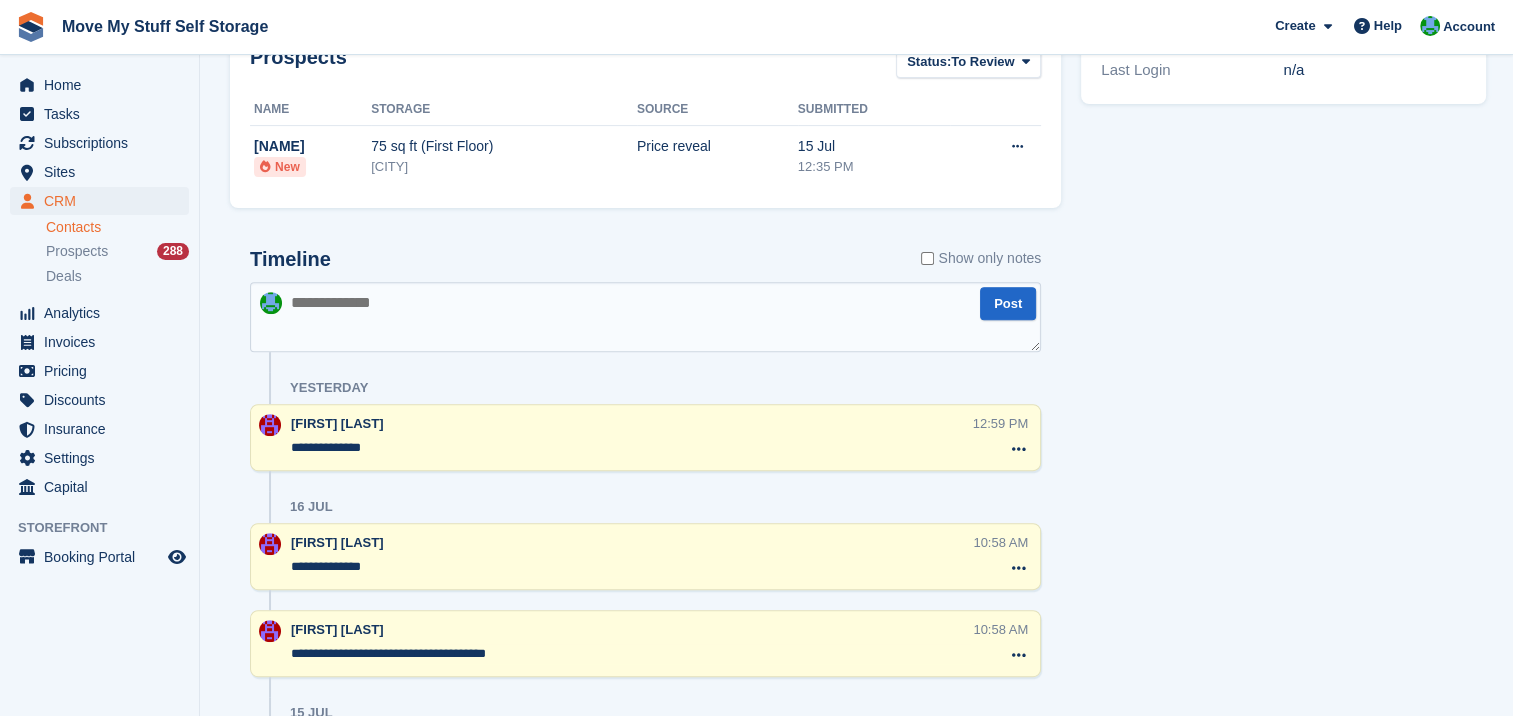 drag, startPoint x: 1509, startPoint y: 407, endPoint x: 1505, endPoint y: 370, distance: 37.215588 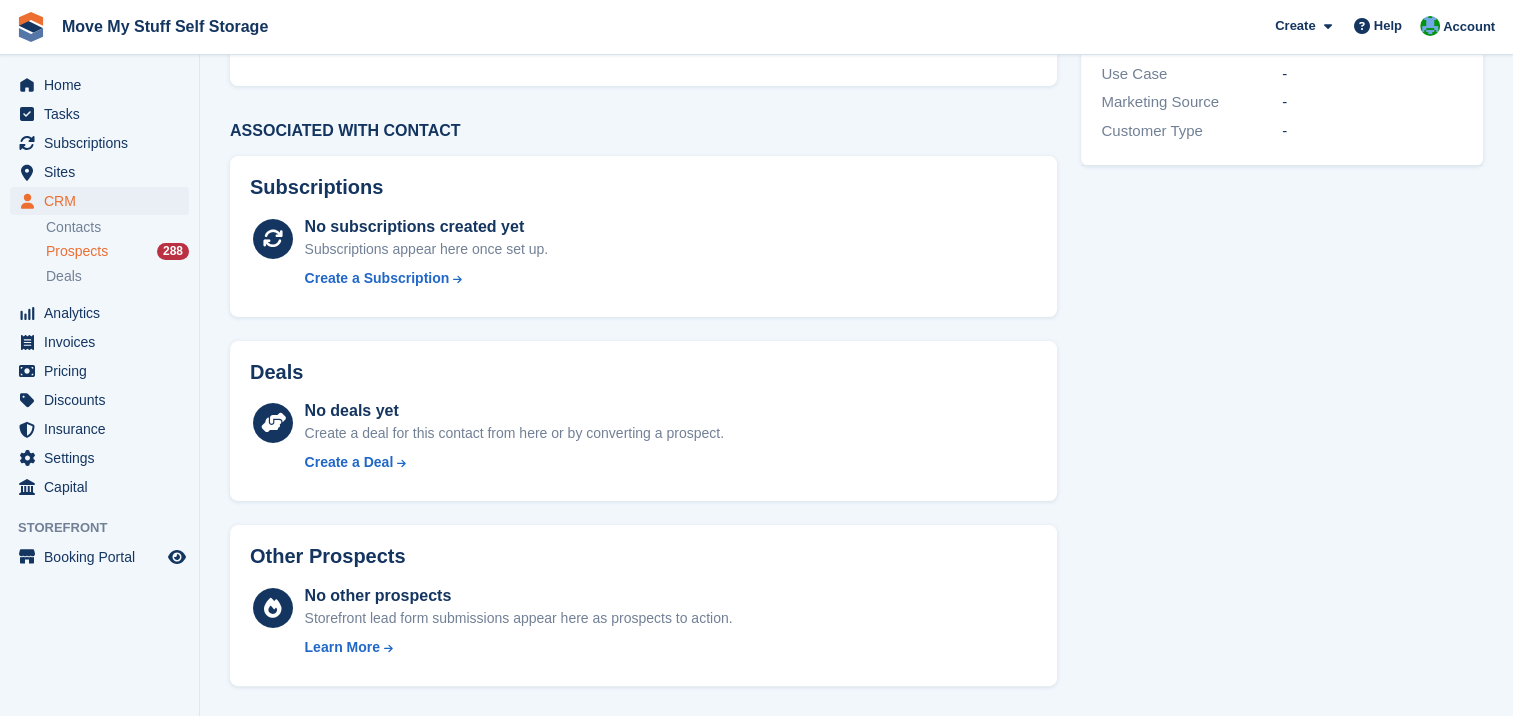 scroll, scrollTop: 0, scrollLeft: 0, axis: both 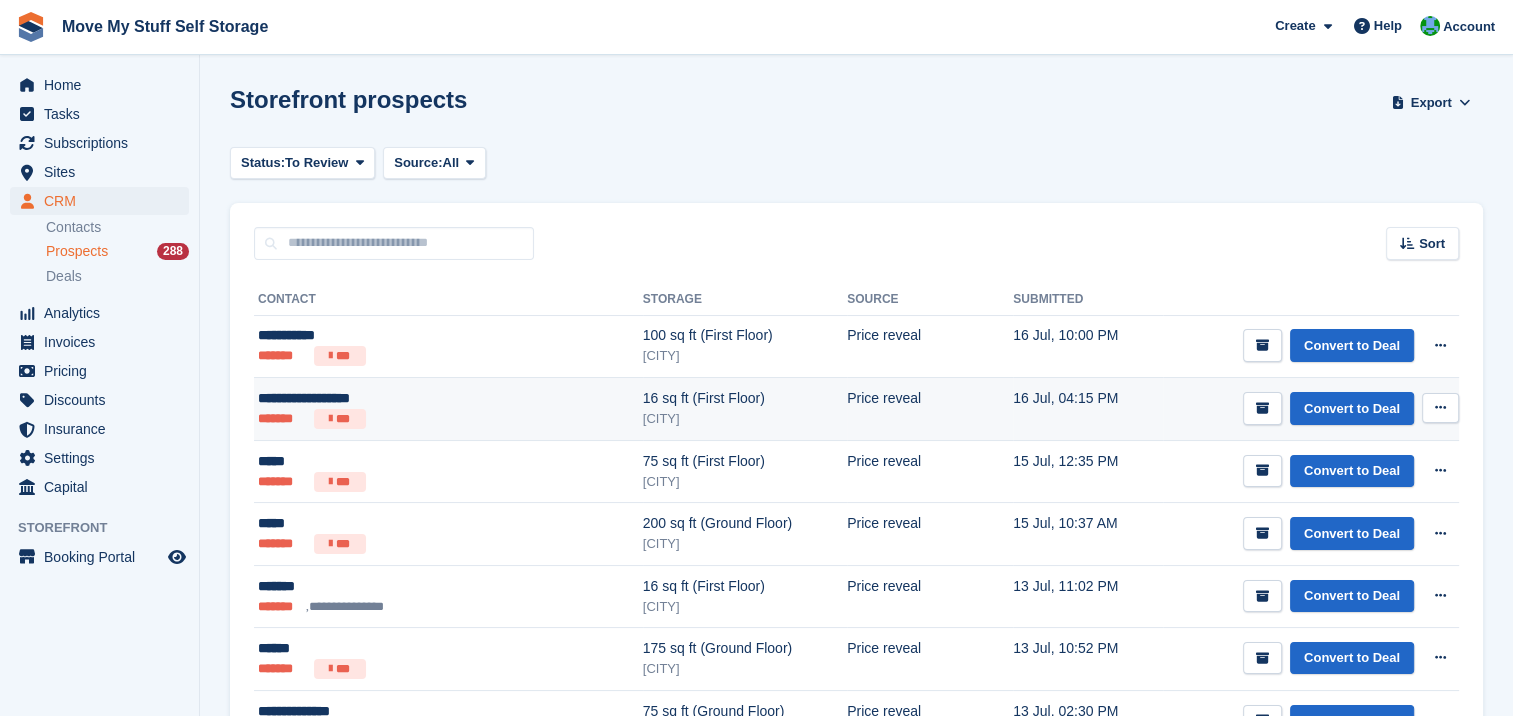 click on "*******" at bounding box center [282, 419] 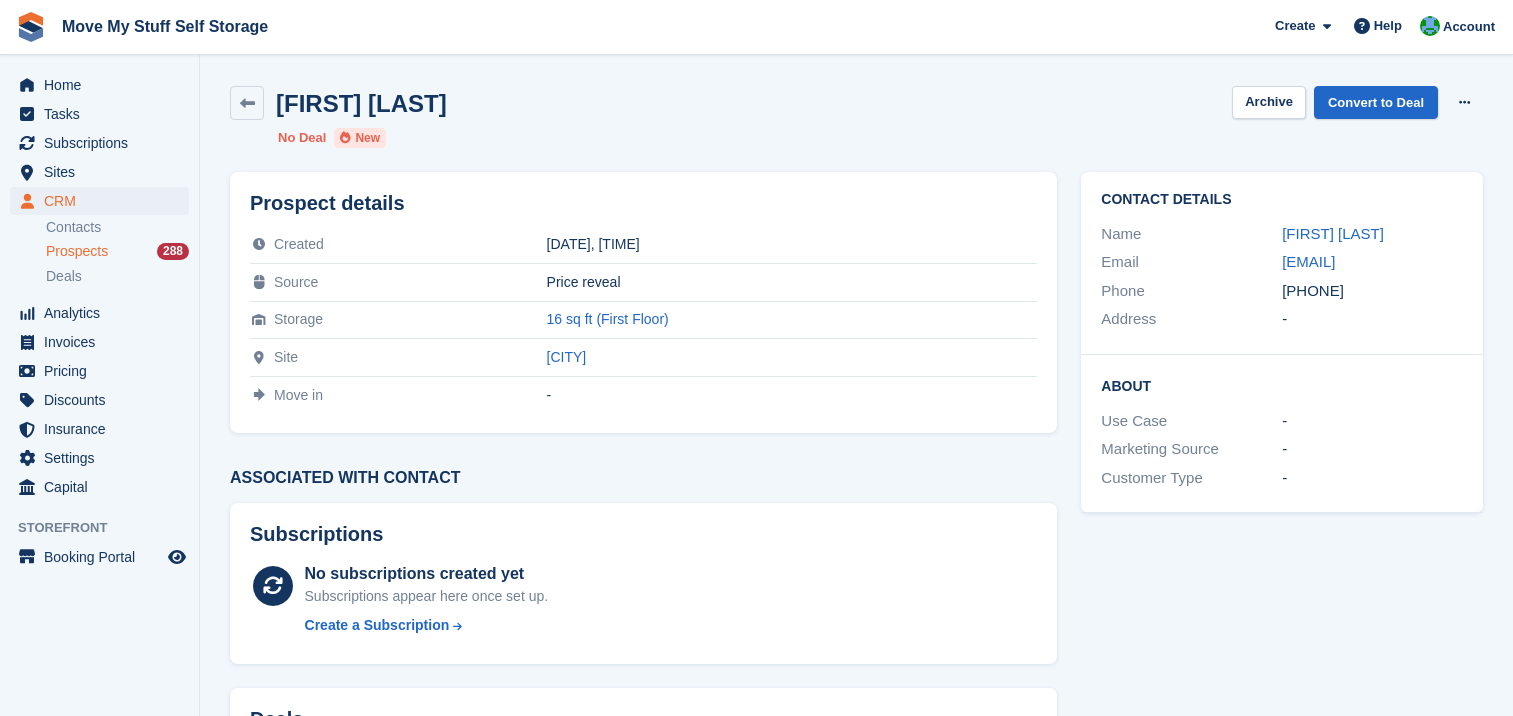 scroll, scrollTop: 0, scrollLeft: 0, axis: both 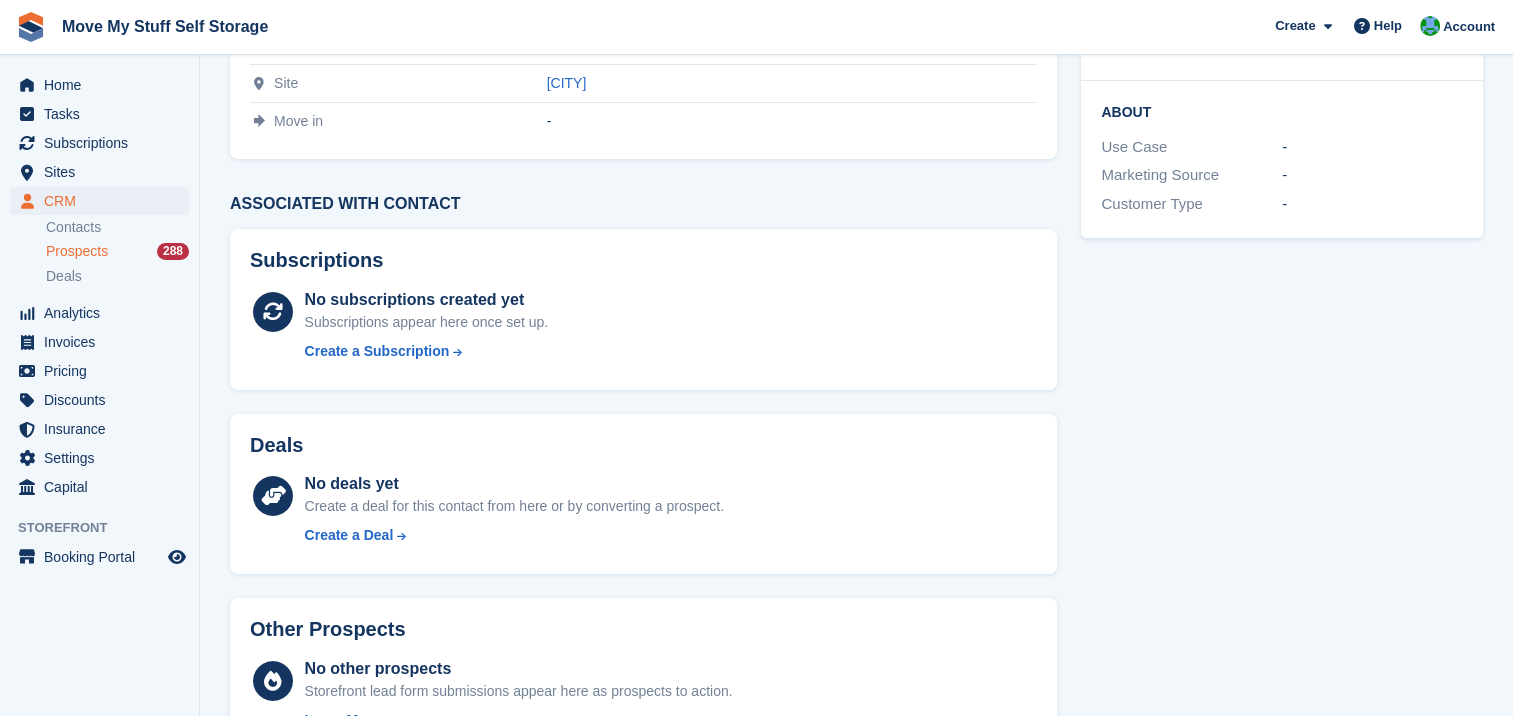 drag, startPoint x: 1509, startPoint y: 384, endPoint x: 1512, endPoint y: 400, distance: 16.27882 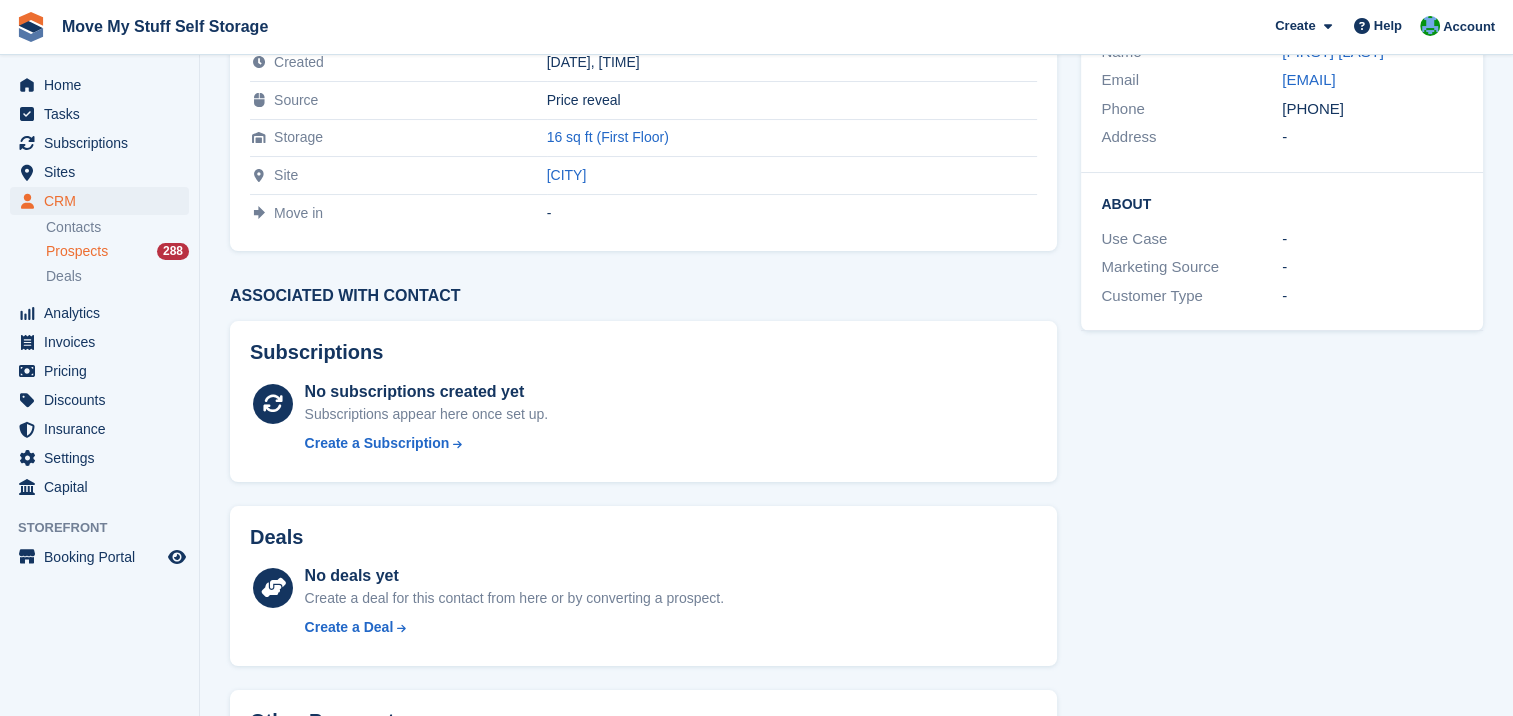 scroll, scrollTop: 0, scrollLeft: 0, axis: both 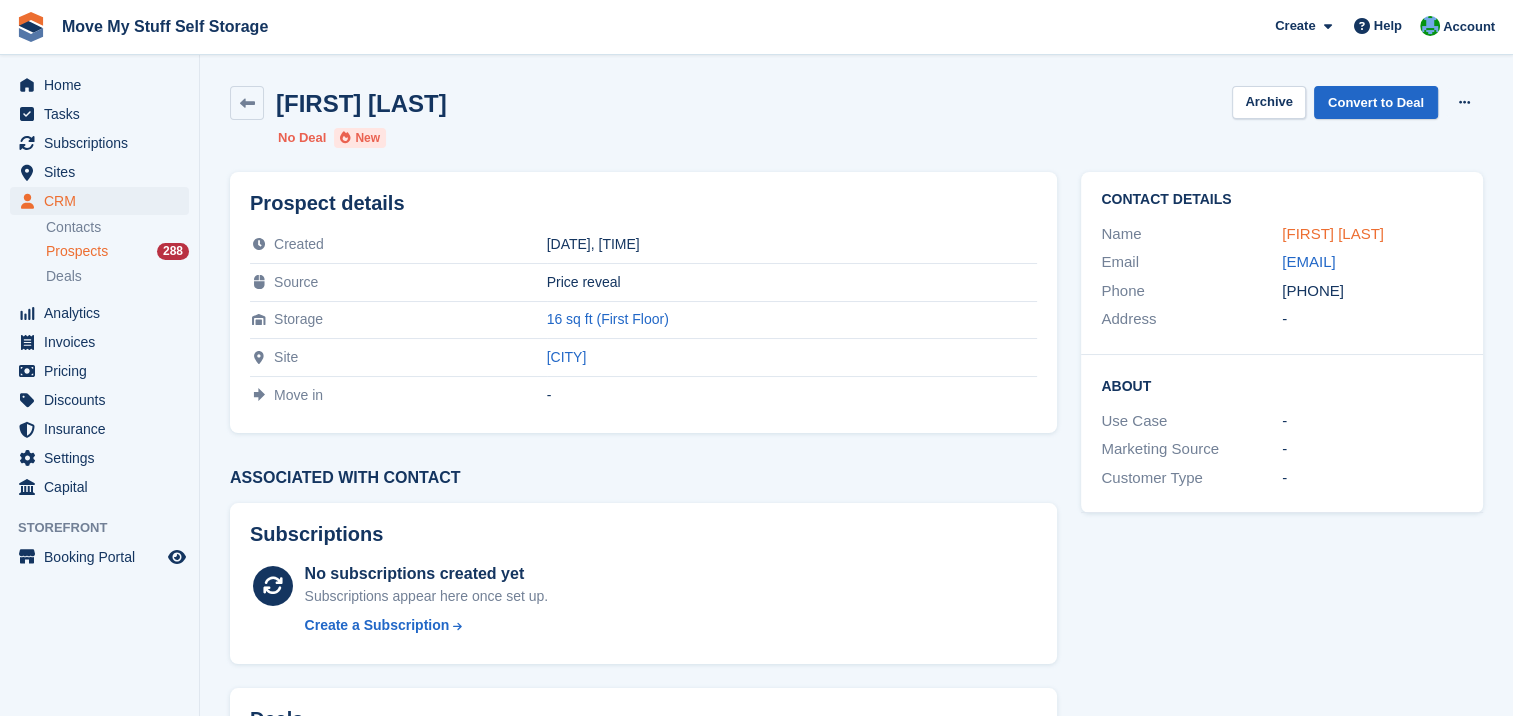 click on "Sebastian Szymonik" at bounding box center (1333, 233) 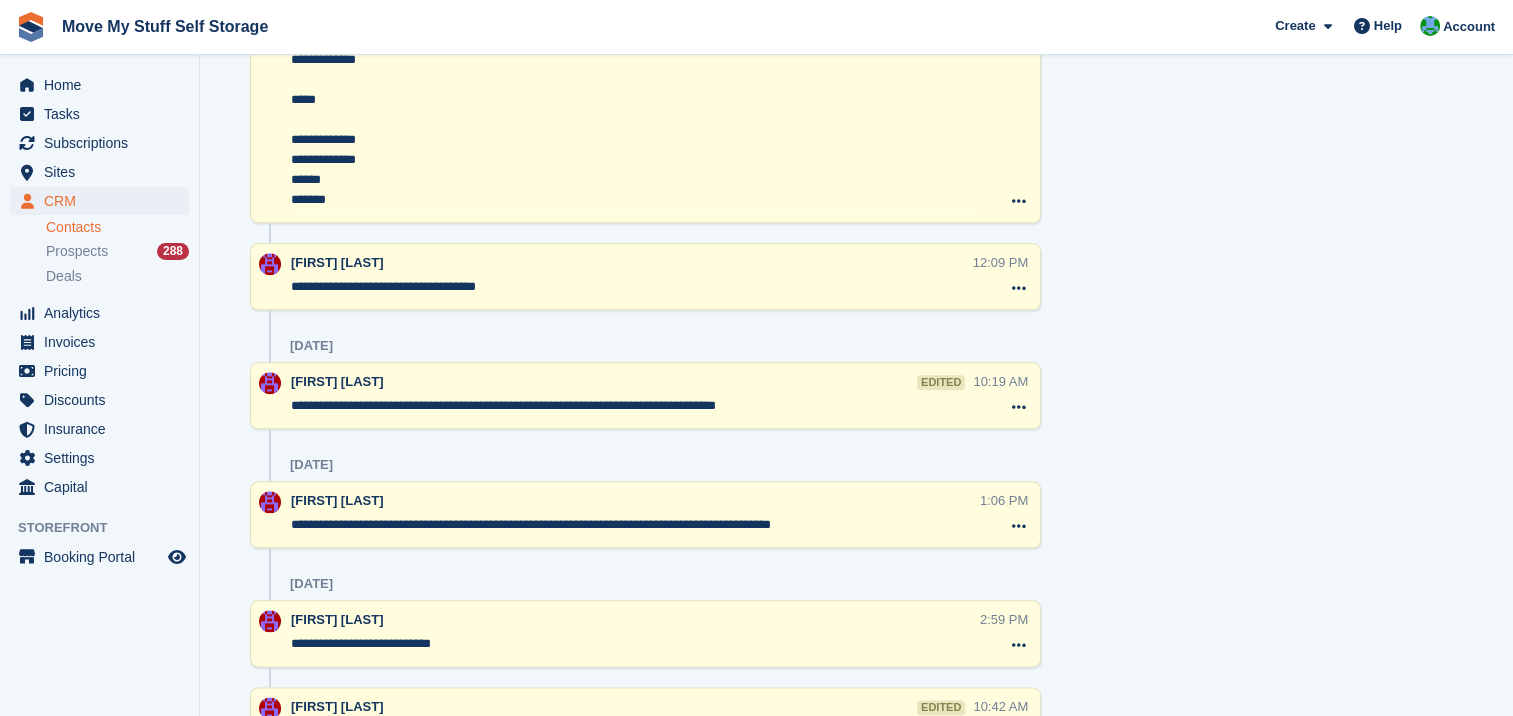 scroll, scrollTop: 2306, scrollLeft: 0, axis: vertical 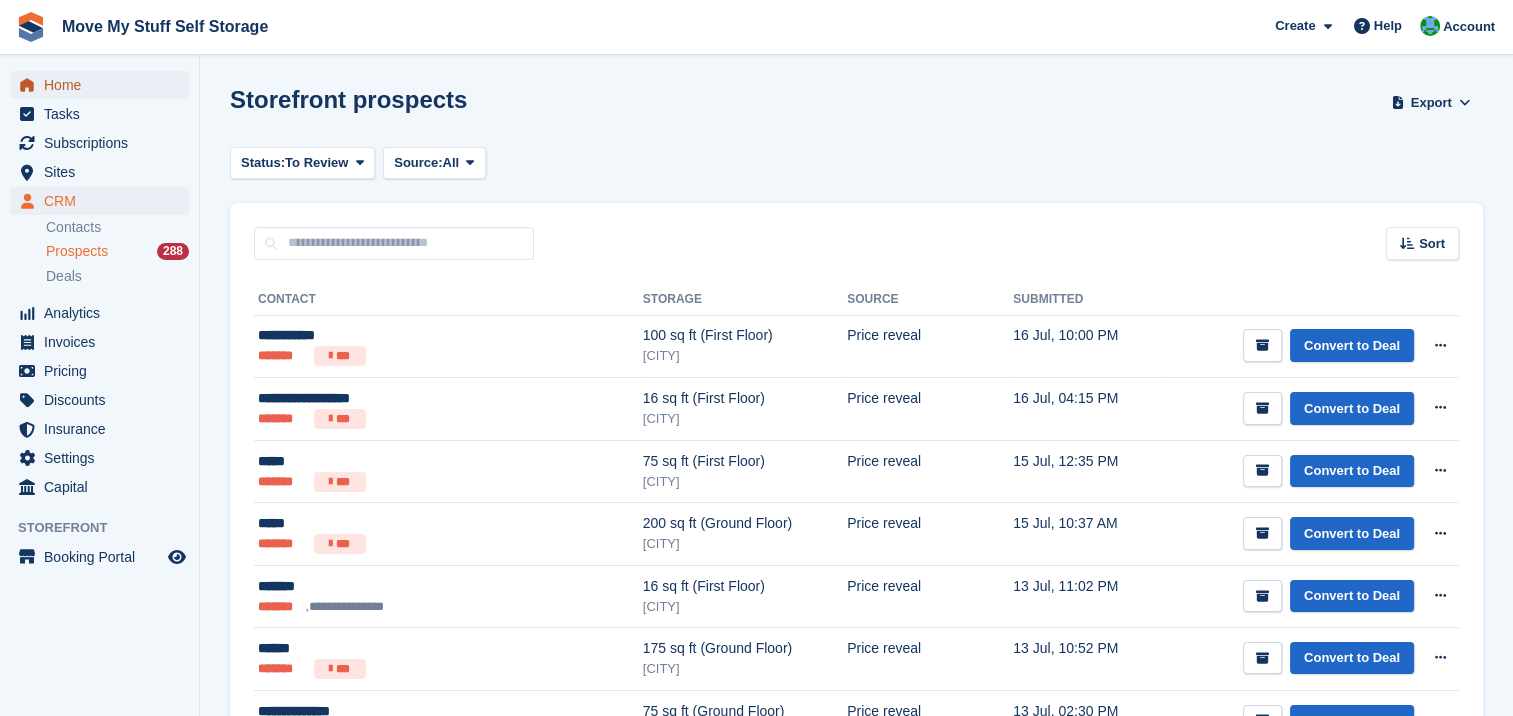 click on "Home" at bounding box center (104, 85) 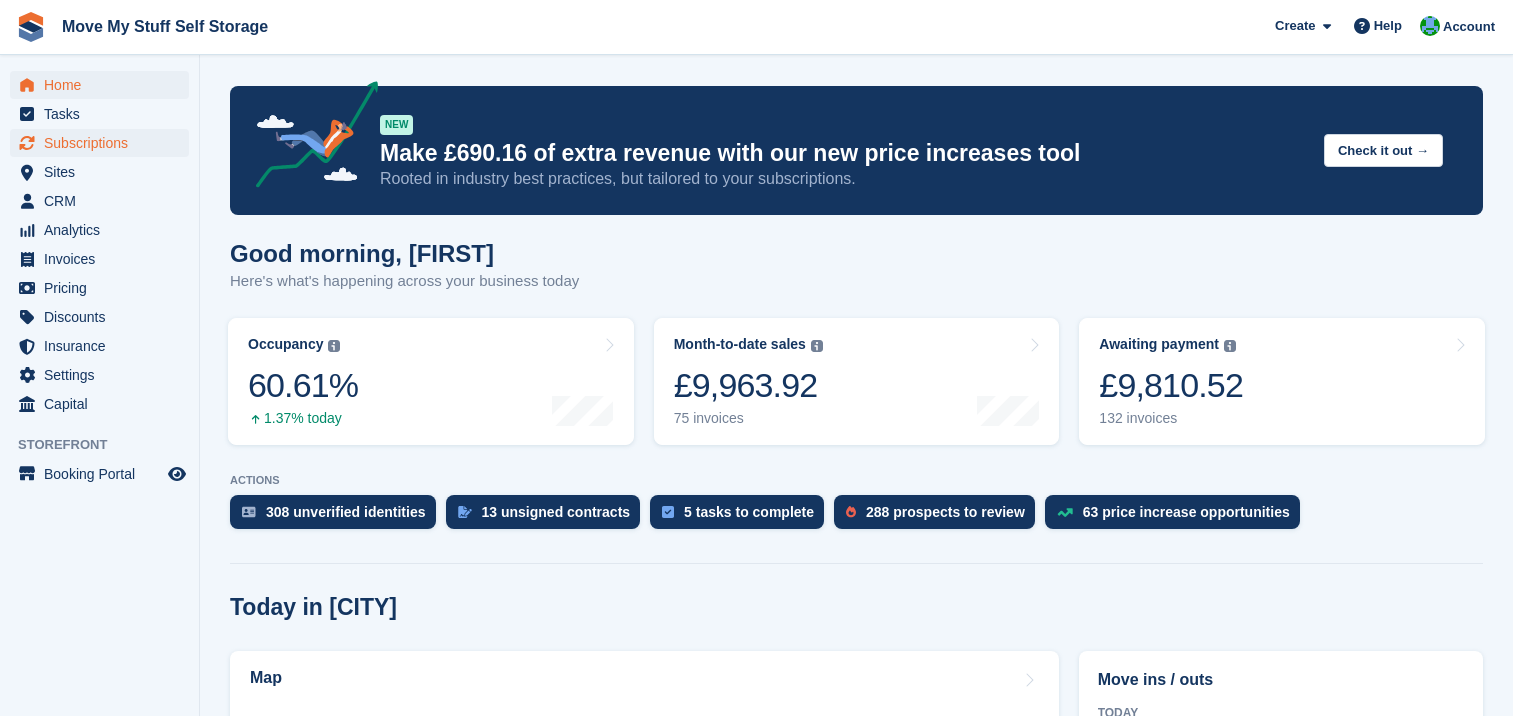 scroll, scrollTop: 0, scrollLeft: 0, axis: both 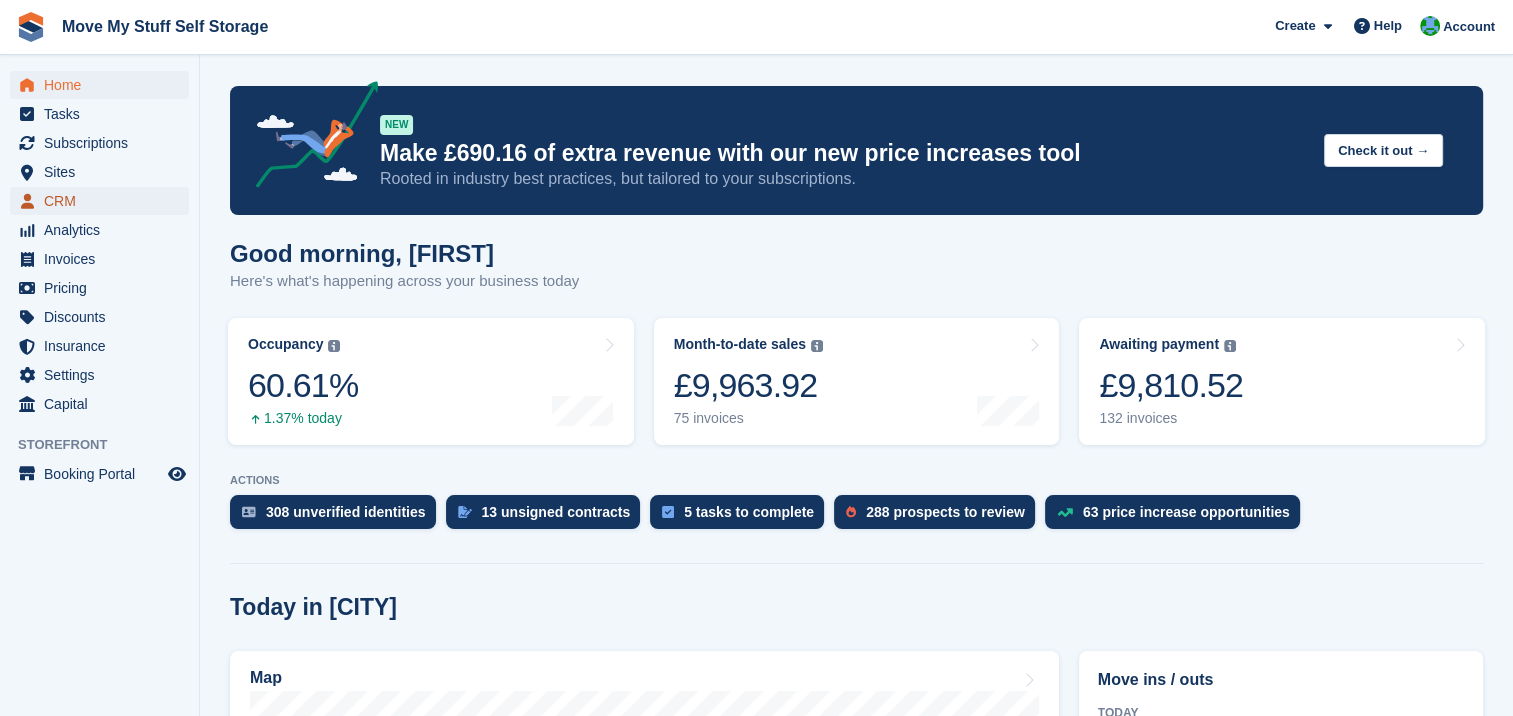 click on "CRM" at bounding box center (104, 201) 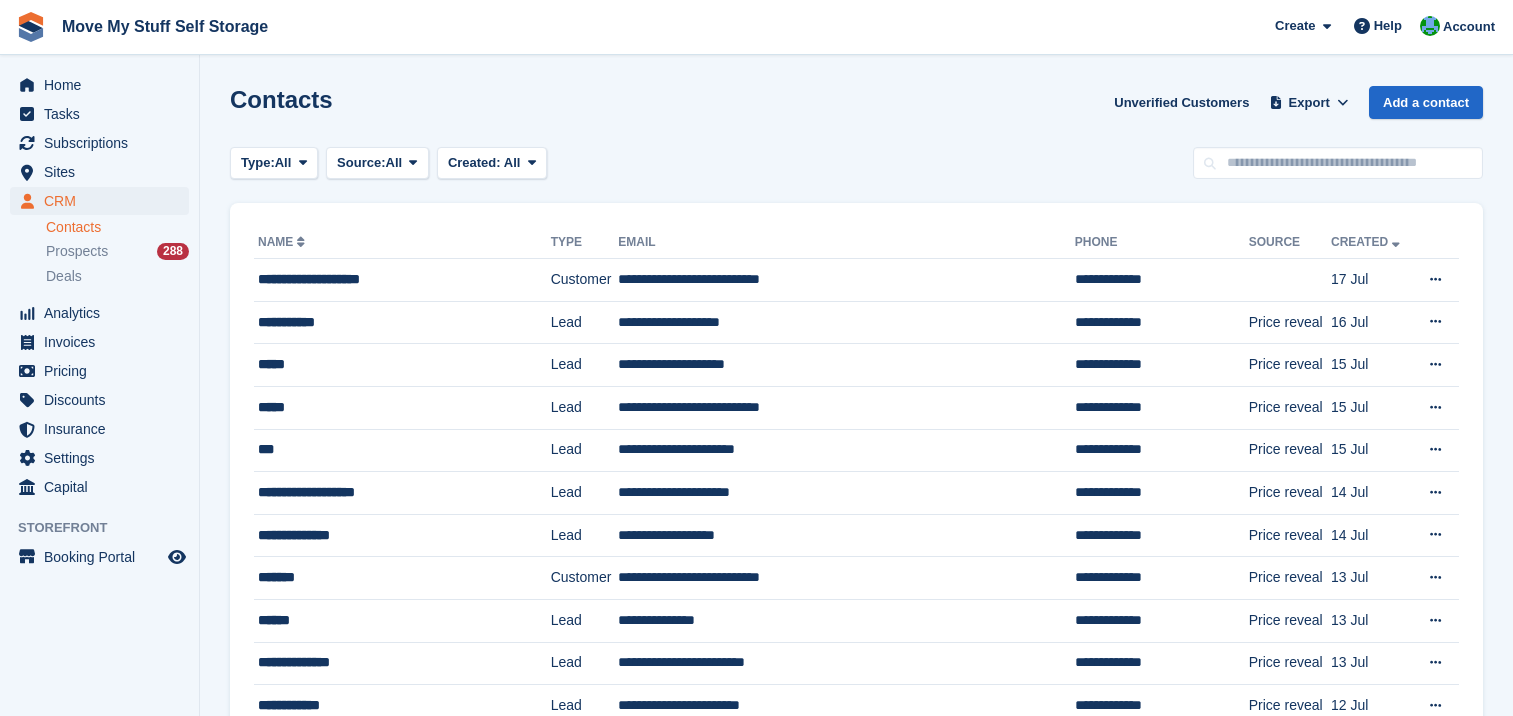 scroll, scrollTop: 0, scrollLeft: 0, axis: both 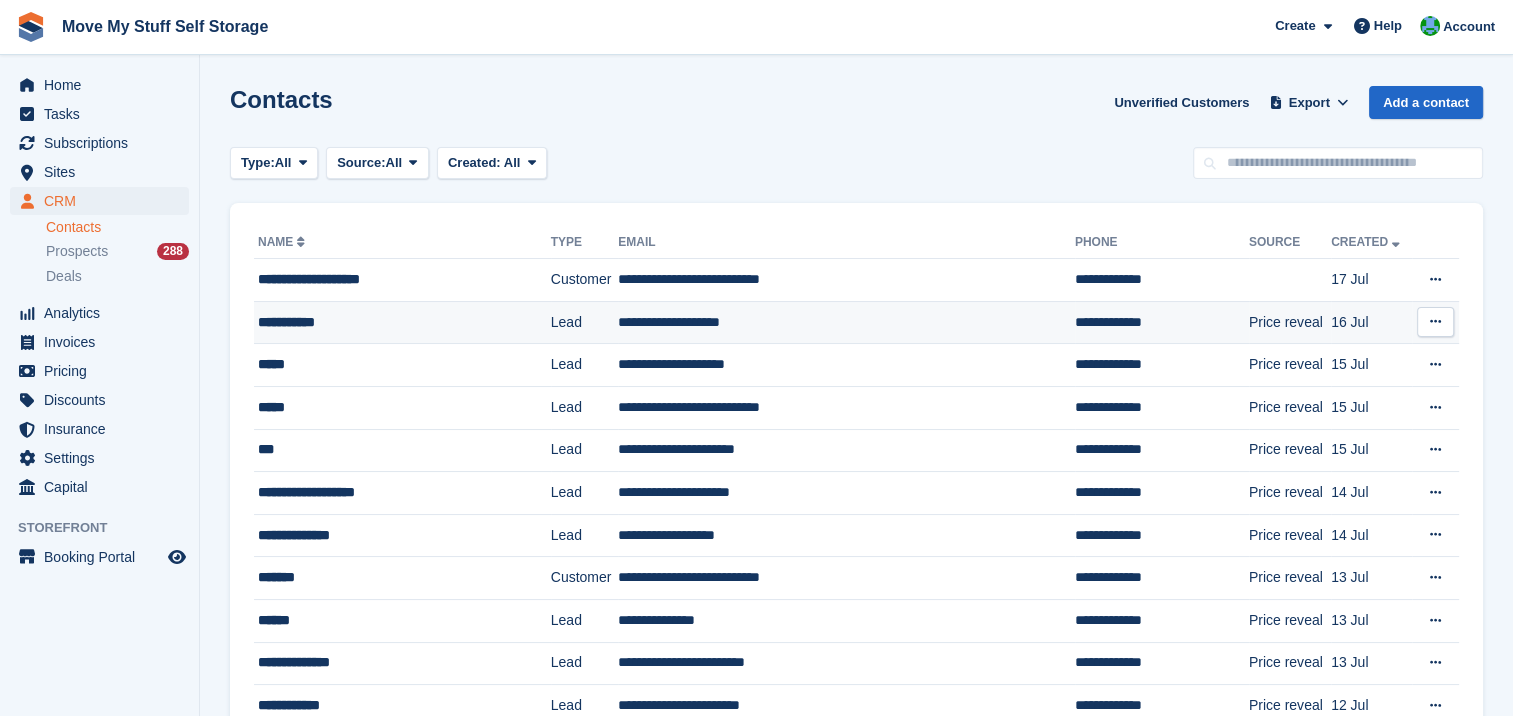 click on "**********" at bounding box center (389, 322) 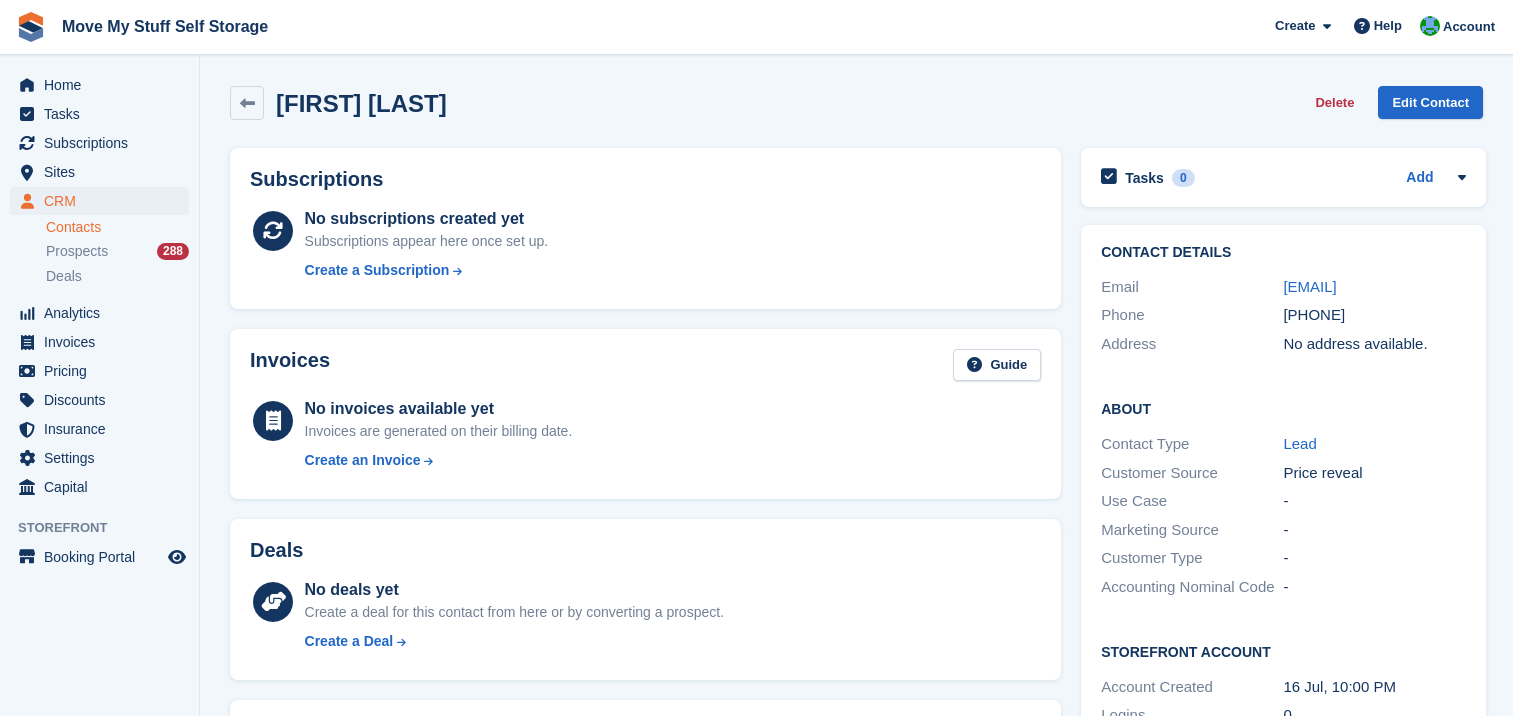 scroll, scrollTop: 0, scrollLeft: 0, axis: both 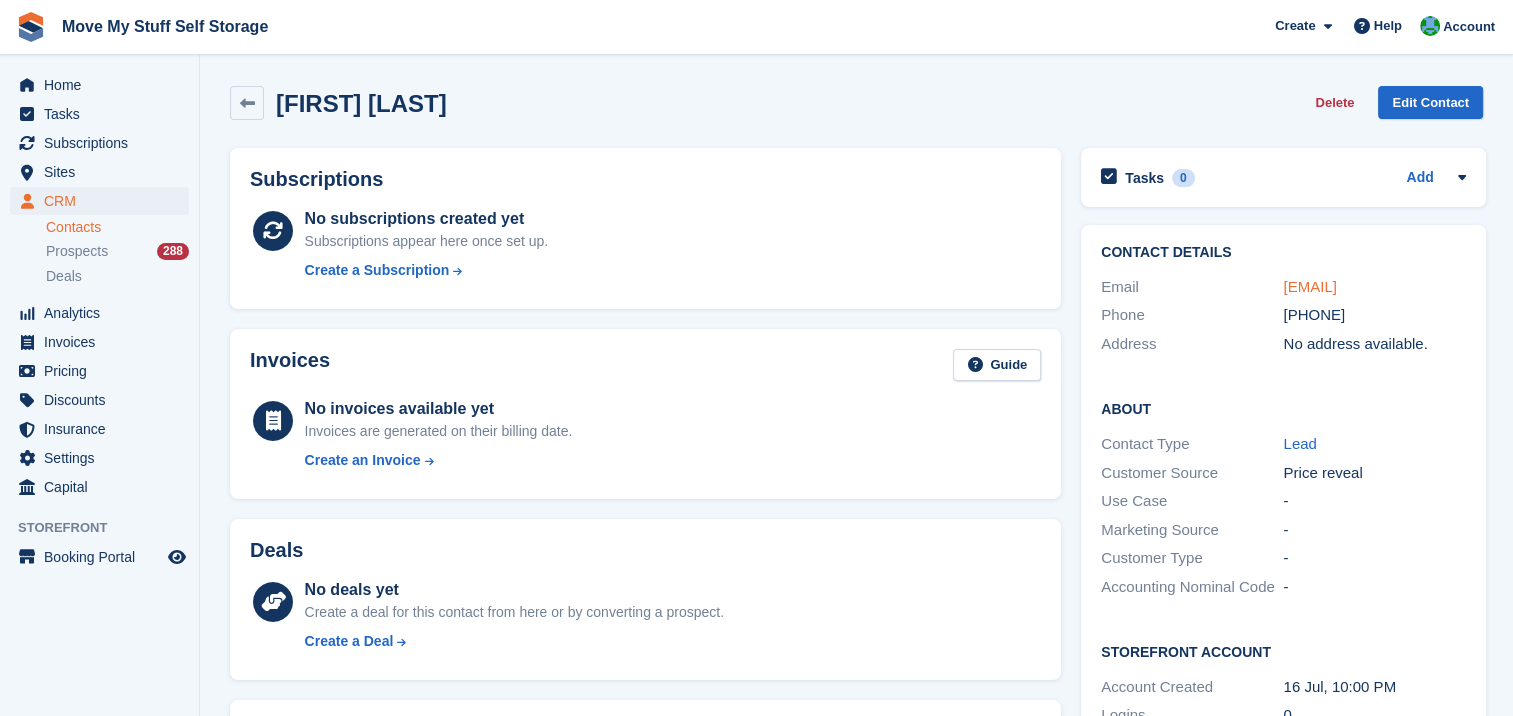 click on "[EMAIL]" at bounding box center (1309, 286) 